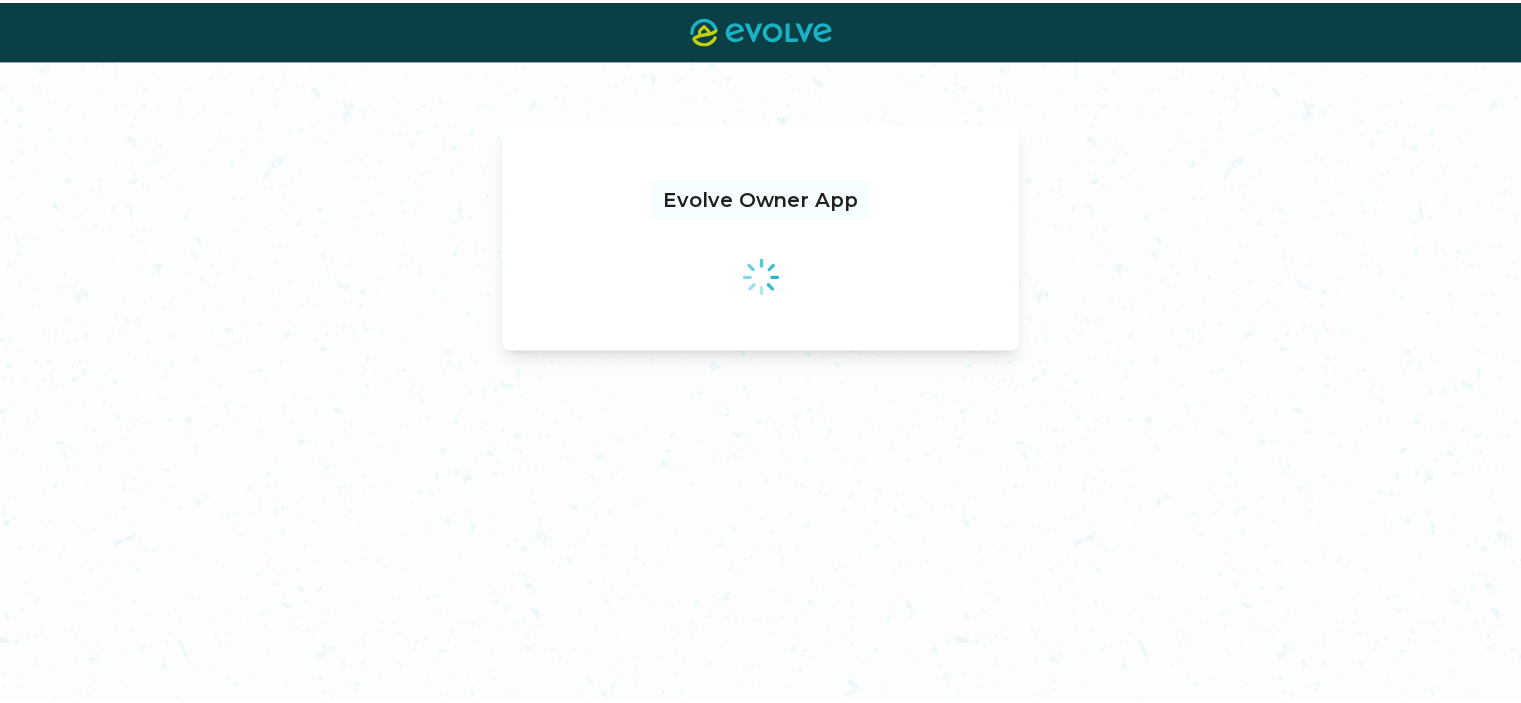 scroll, scrollTop: 0, scrollLeft: 0, axis: both 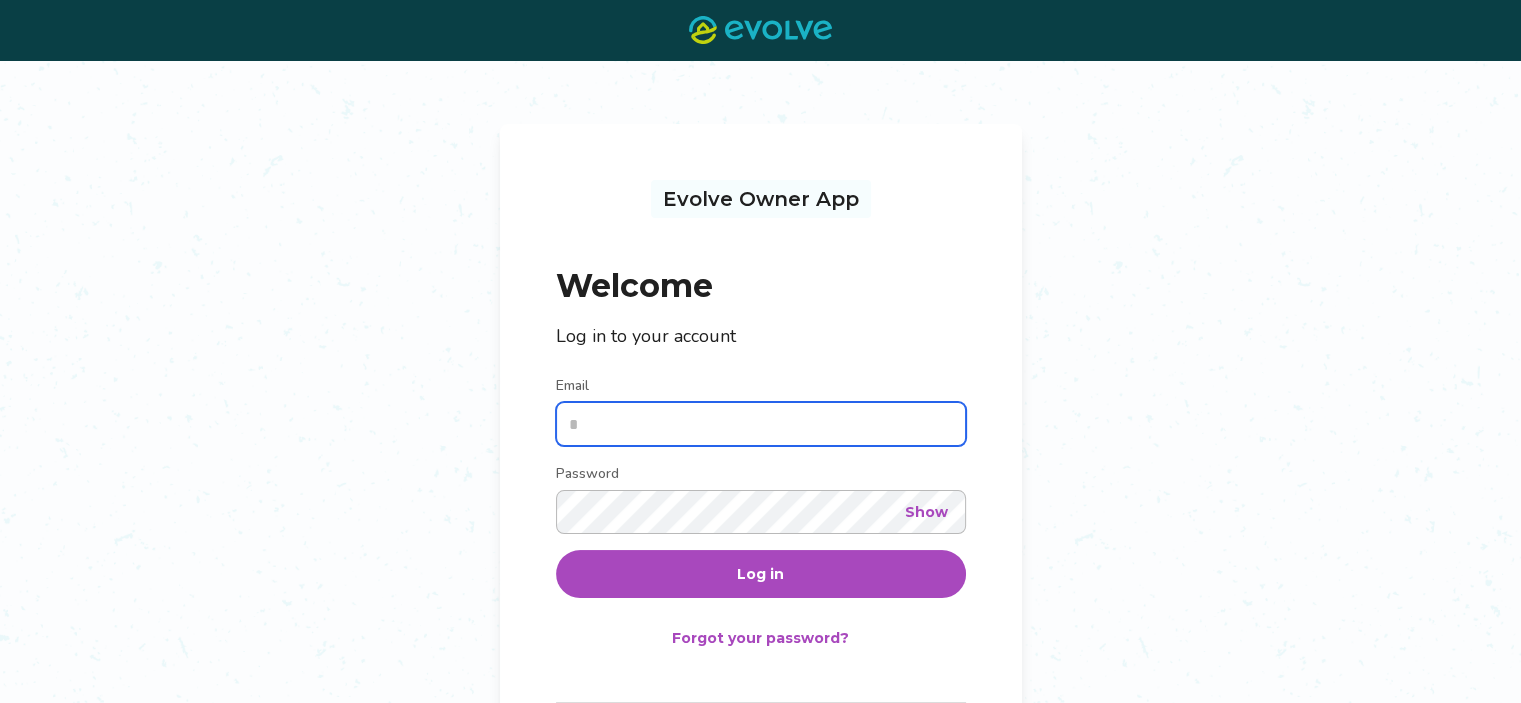 click on "Email" at bounding box center (761, 424) 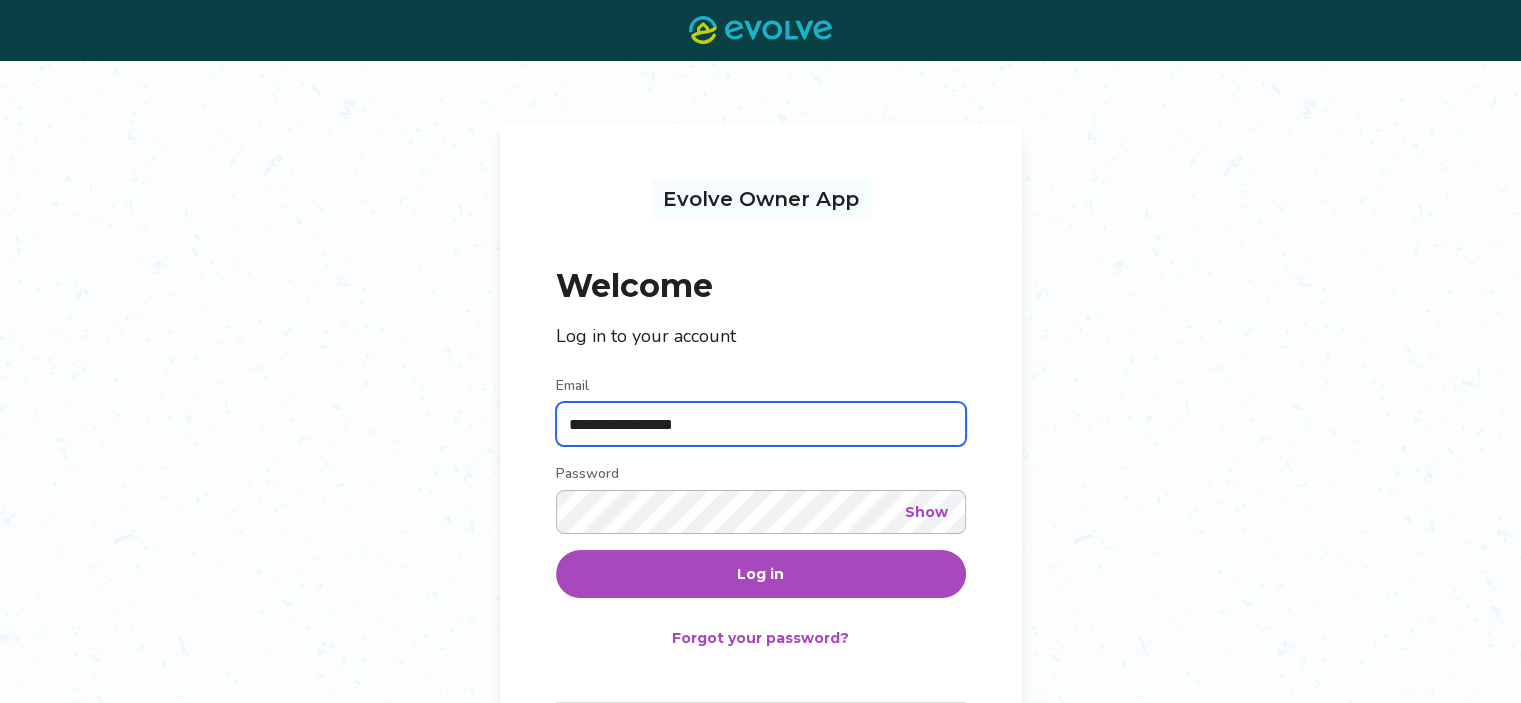 type on "**********" 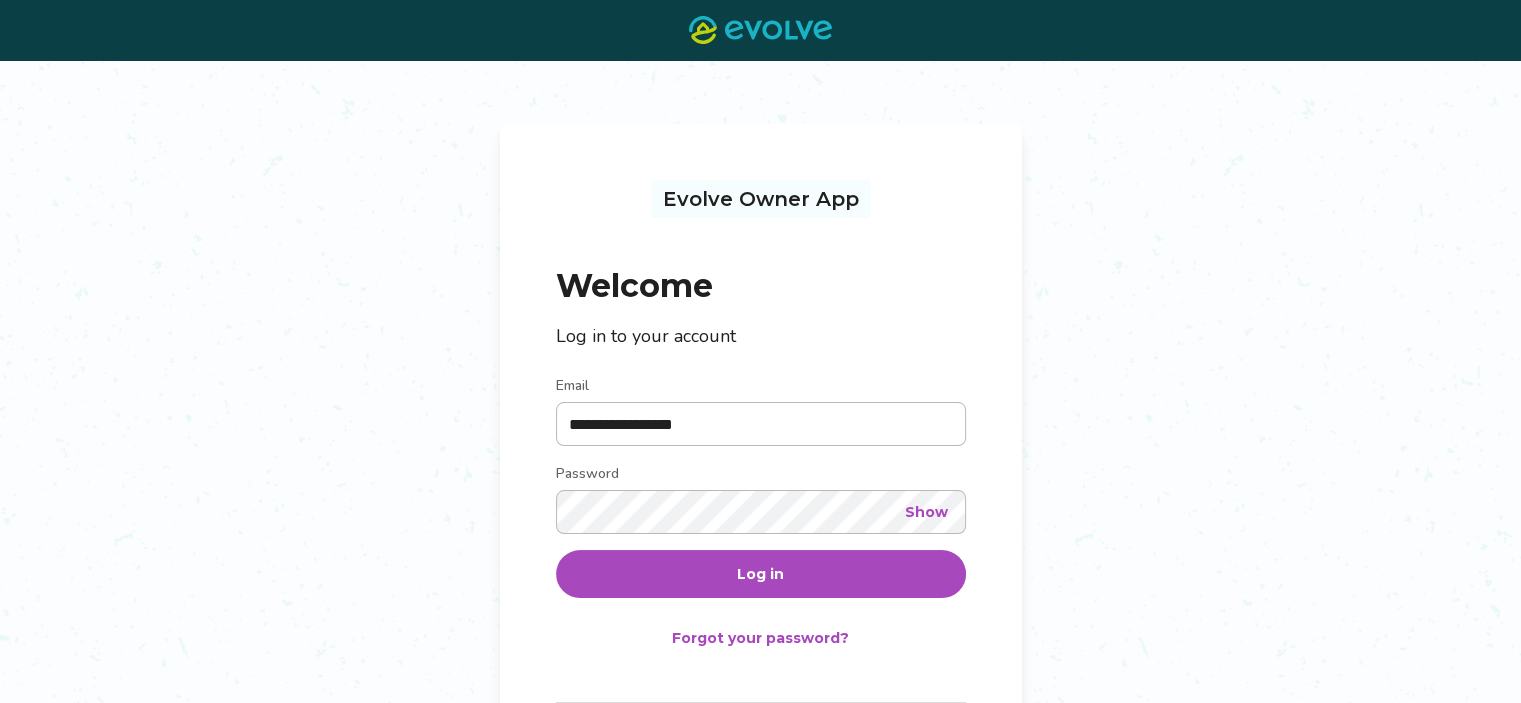 click on "Show" at bounding box center [926, 512] 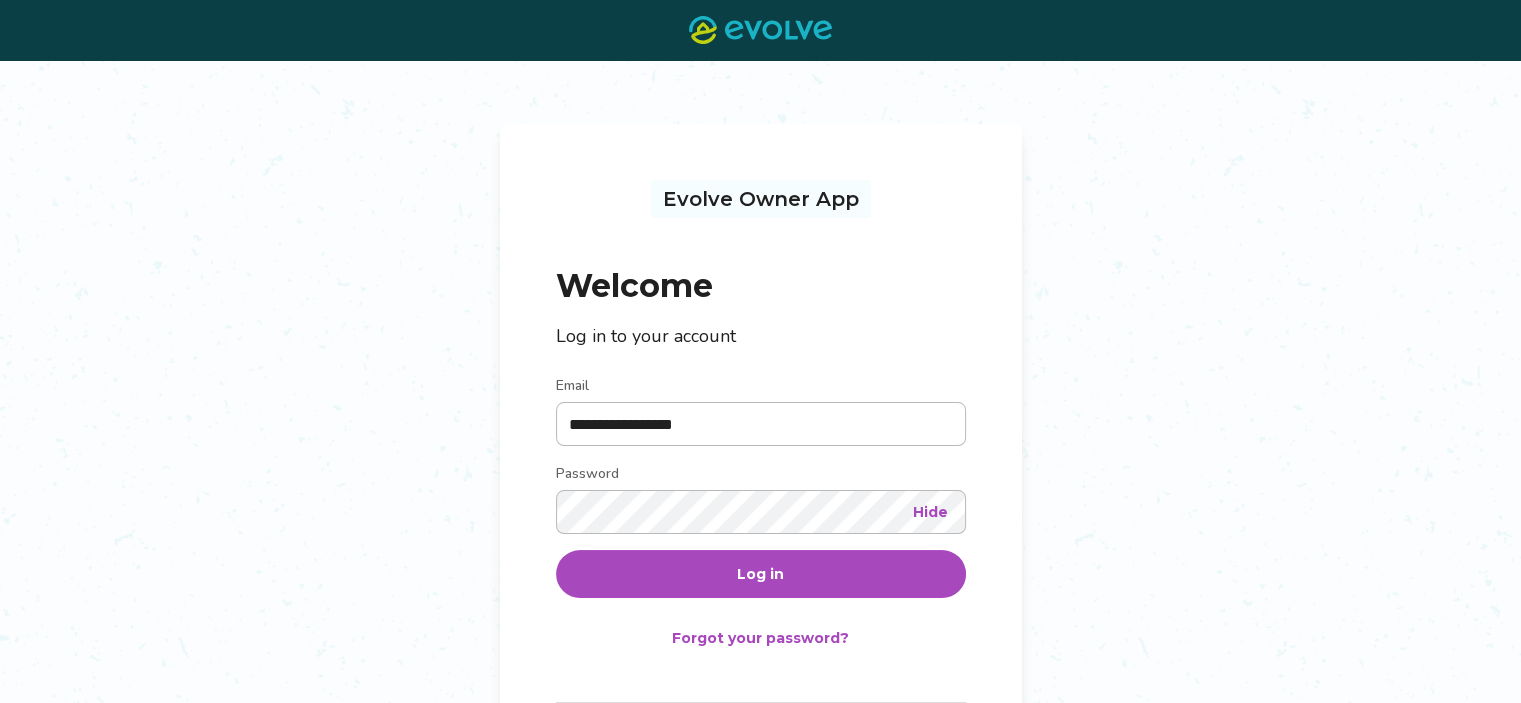 click on "Log in" at bounding box center (760, 574) 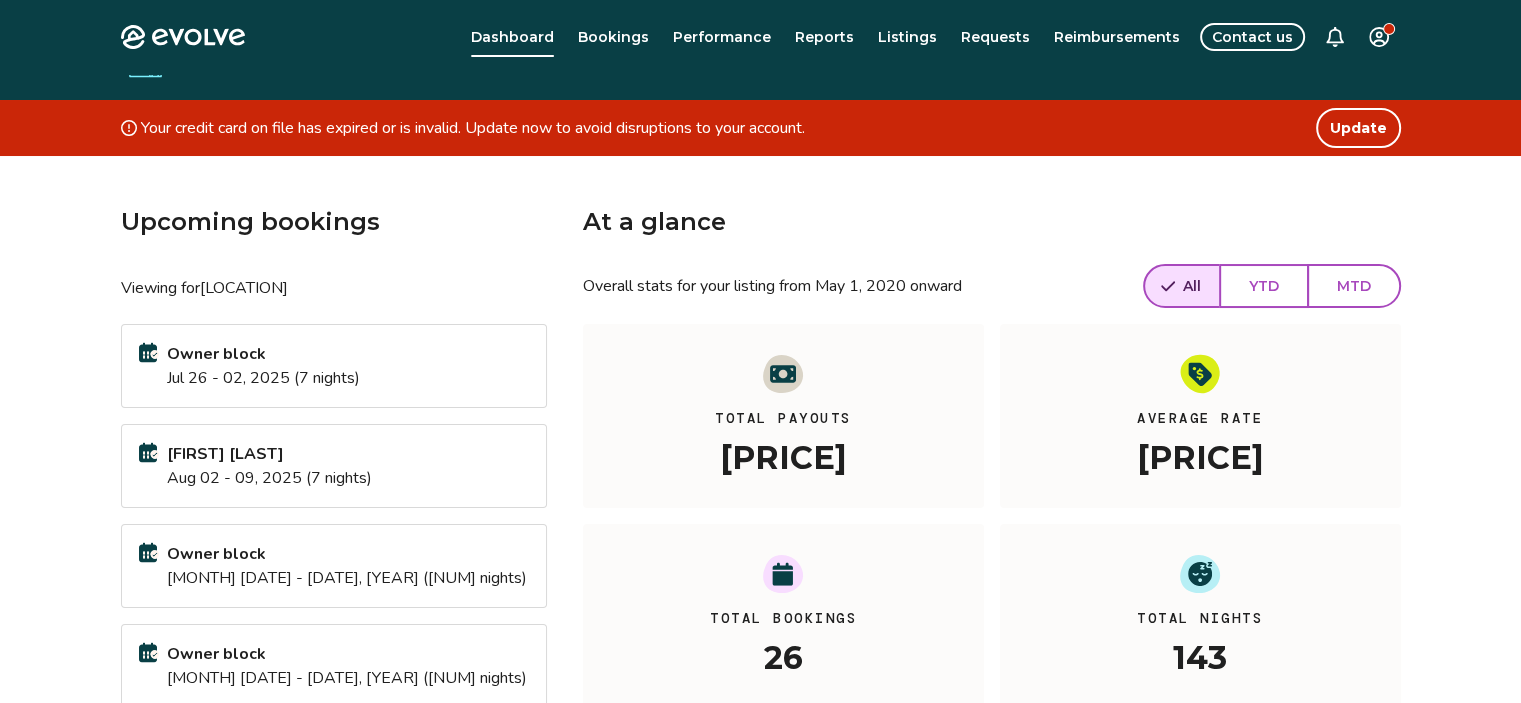 scroll, scrollTop: 0, scrollLeft: 0, axis: both 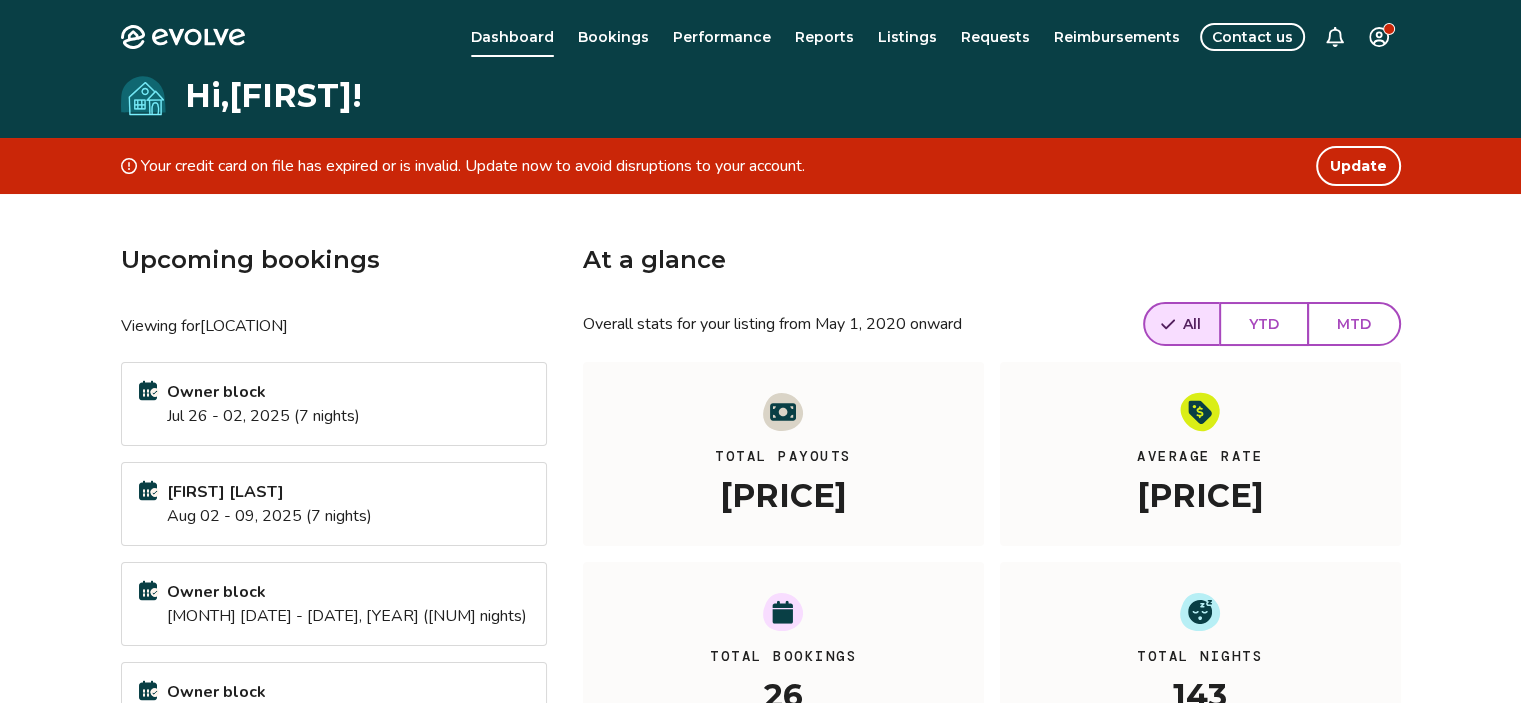 click on "Bookings" at bounding box center [613, 37] 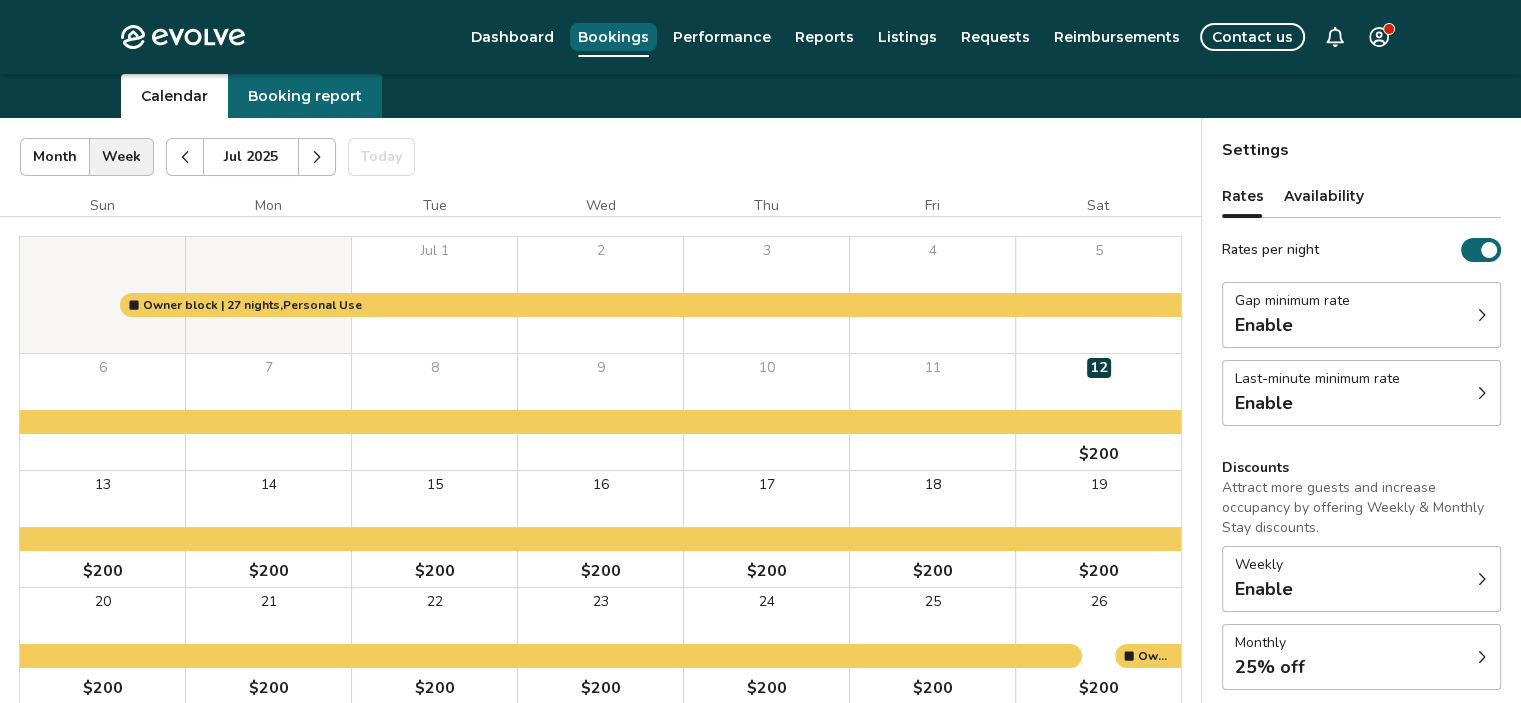 scroll, scrollTop: 0, scrollLeft: 0, axis: both 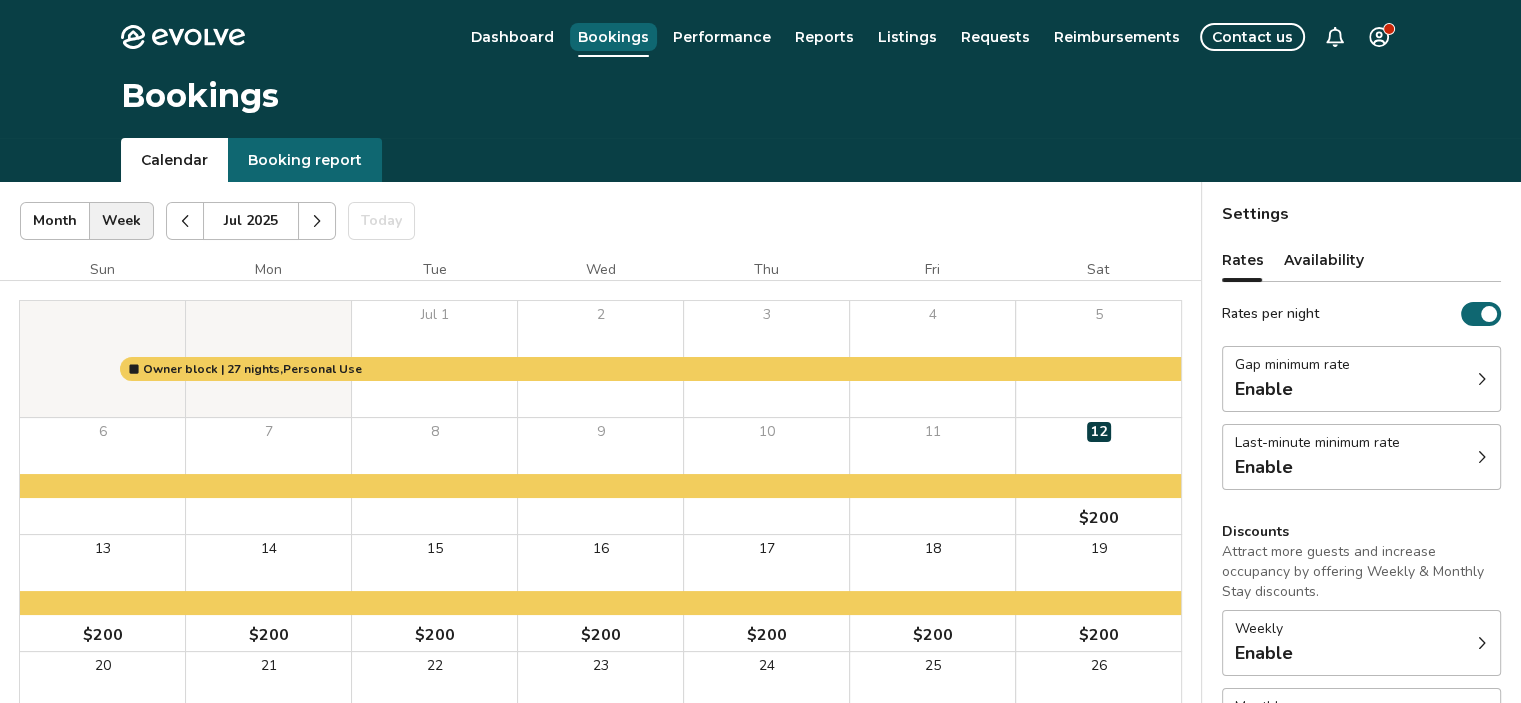 click 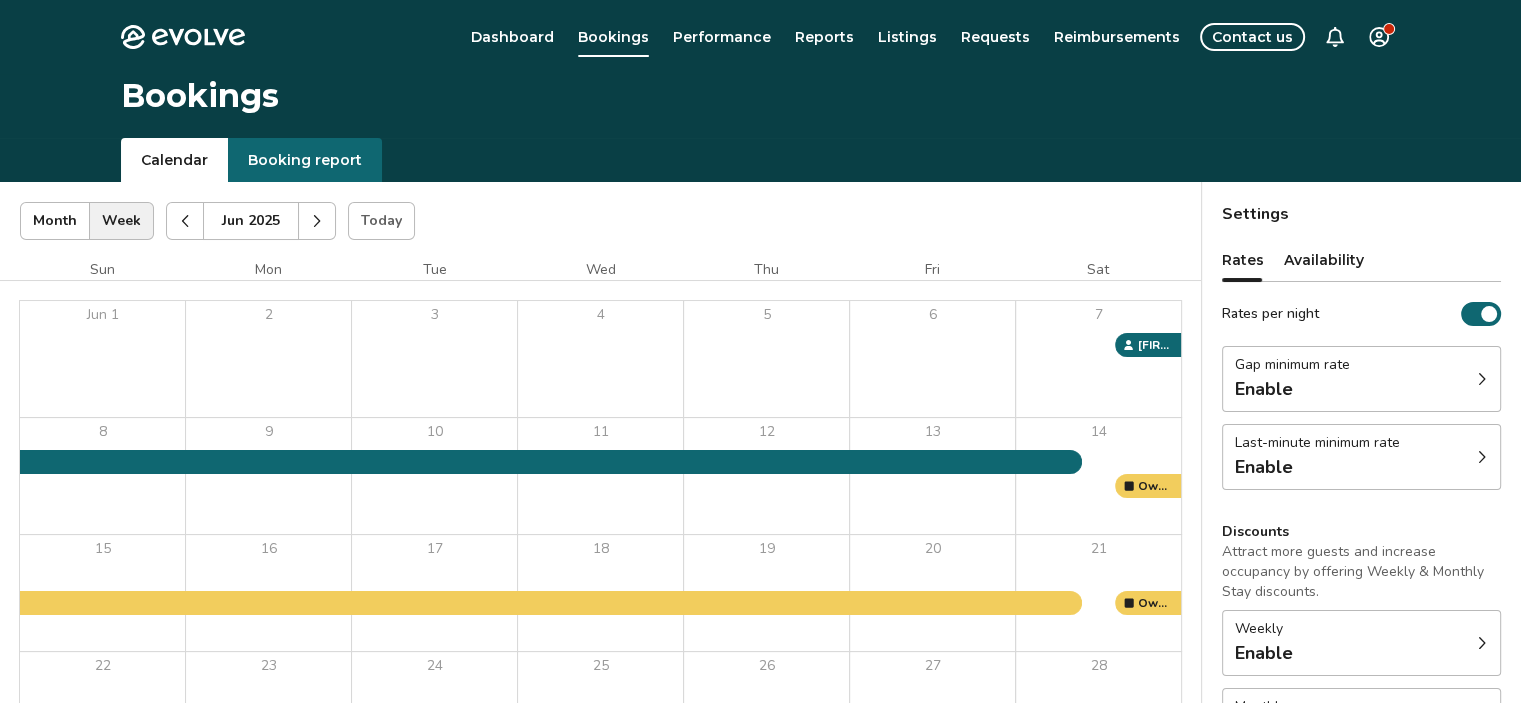 click on "12" at bounding box center (766, 476) 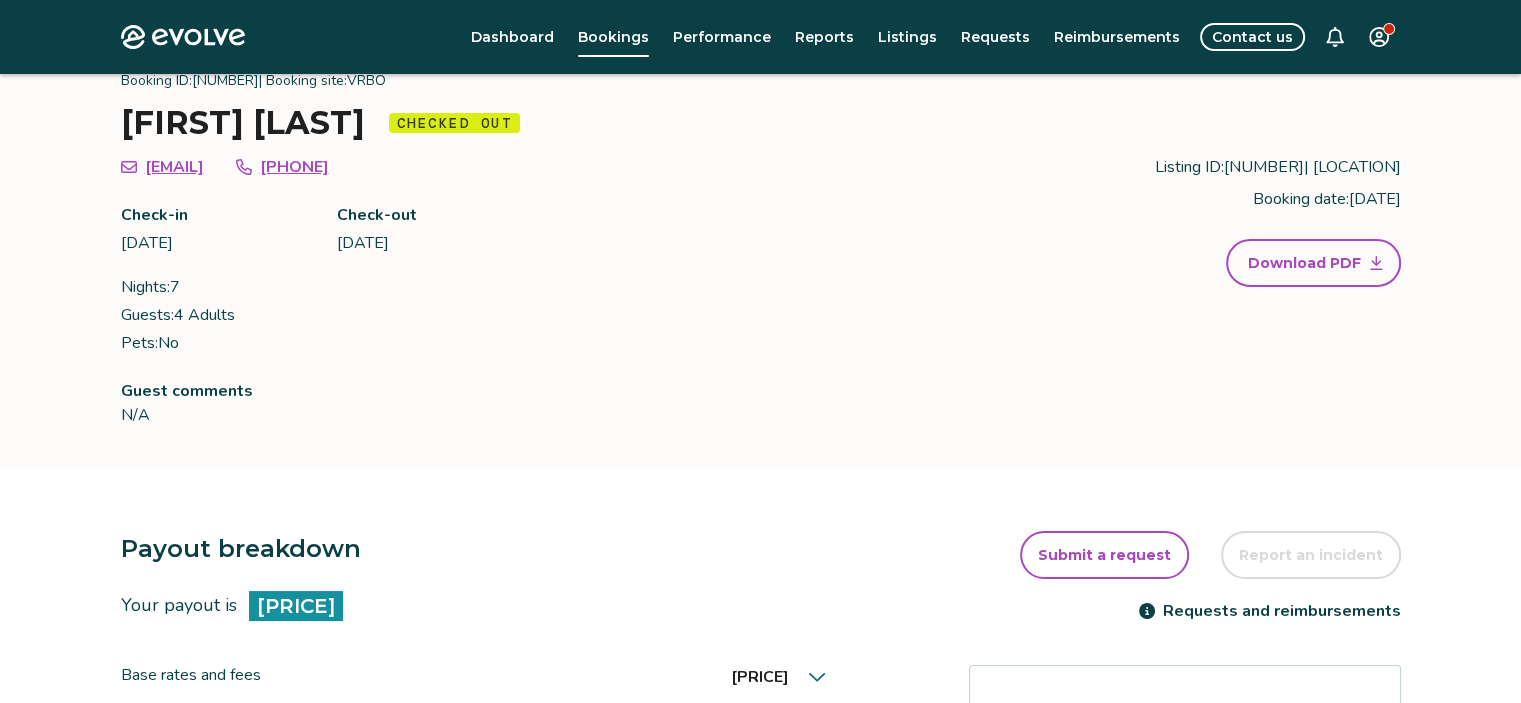 scroll, scrollTop: 84, scrollLeft: 0, axis: vertical 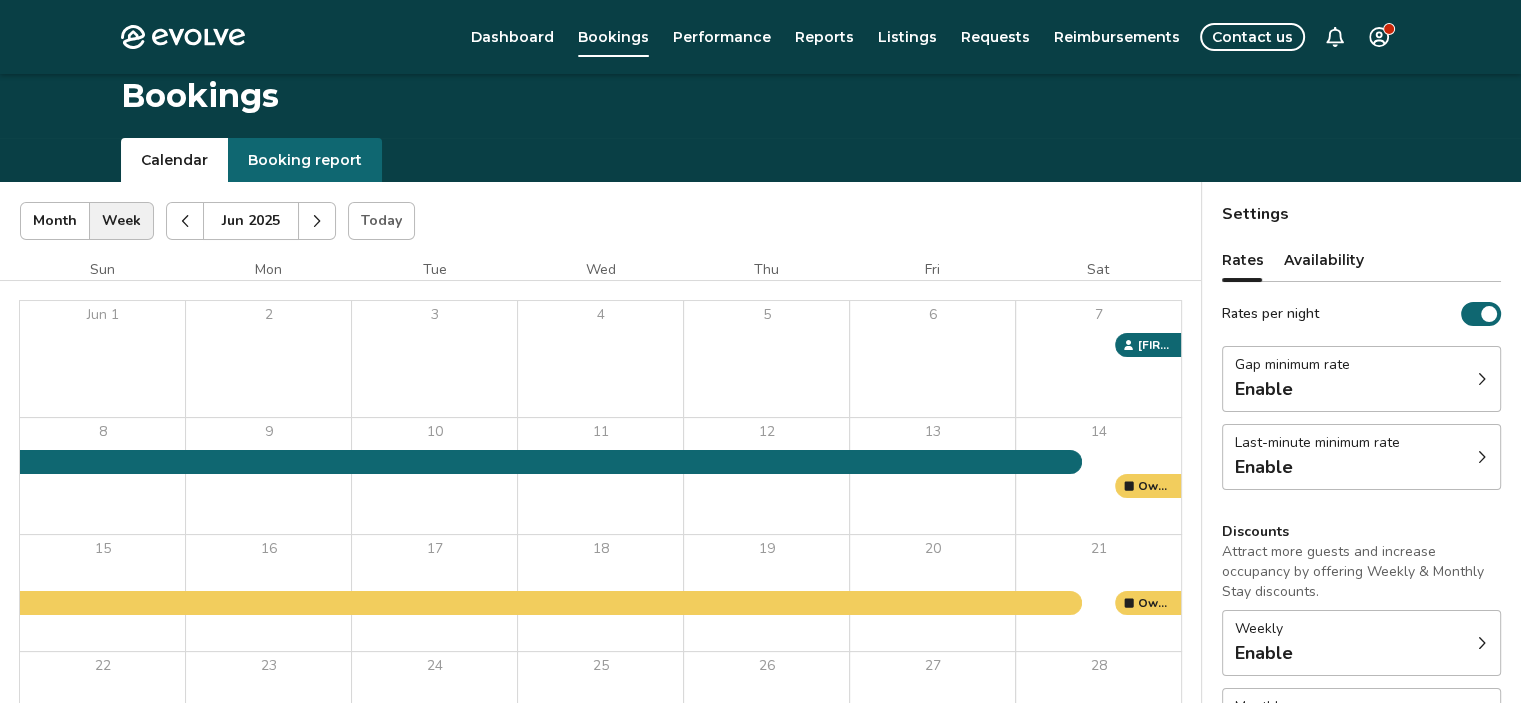 click at bounding box center (102, 593) 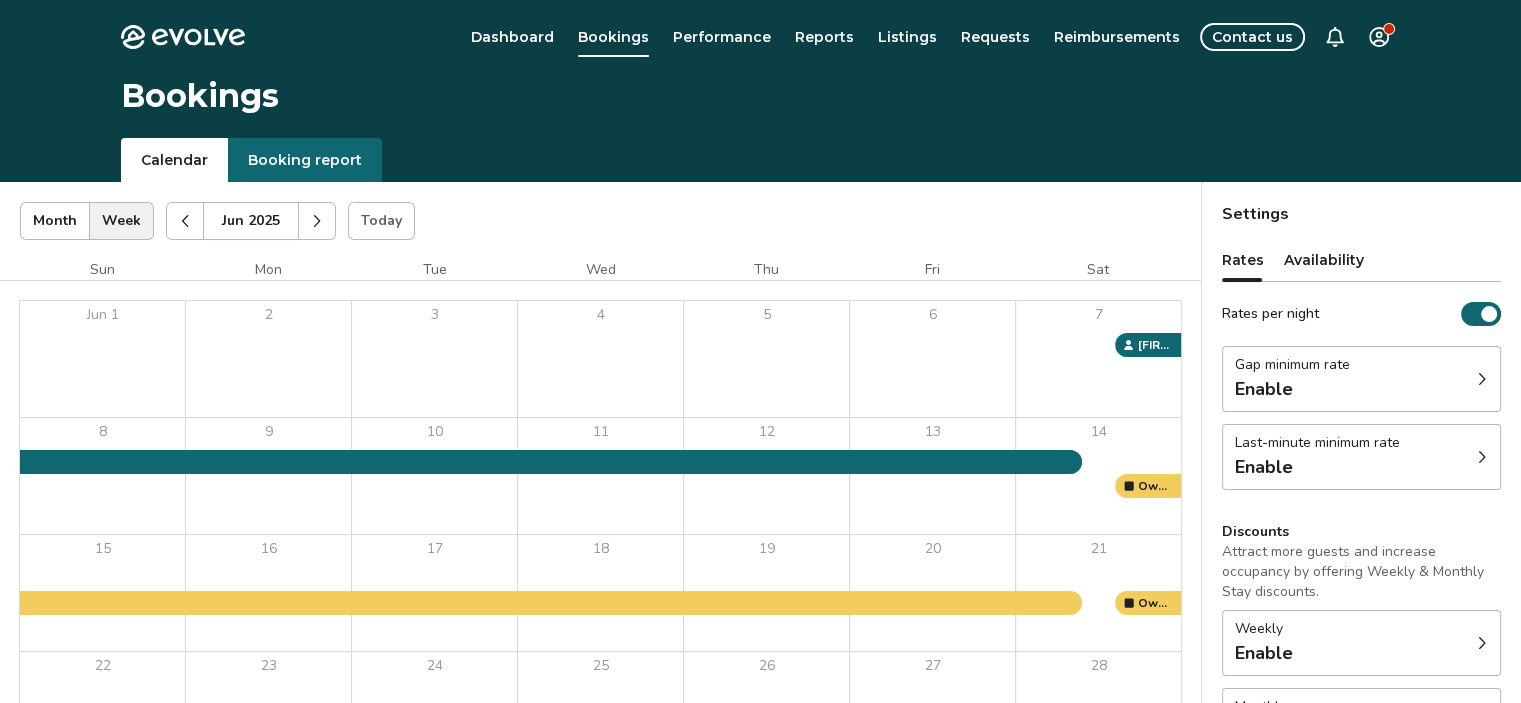 click 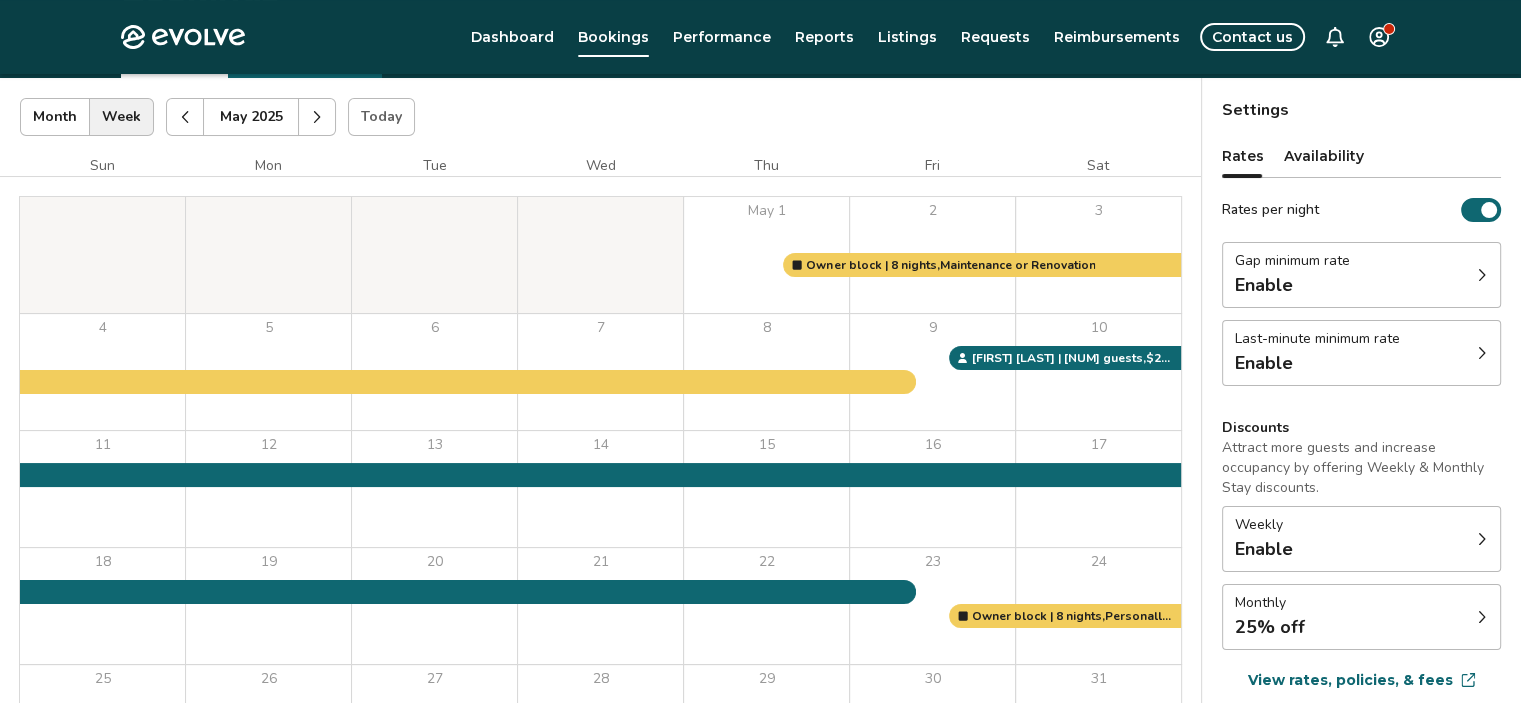 scroll, scrollTop: 103, scrollLeft: 0, axis: vertical 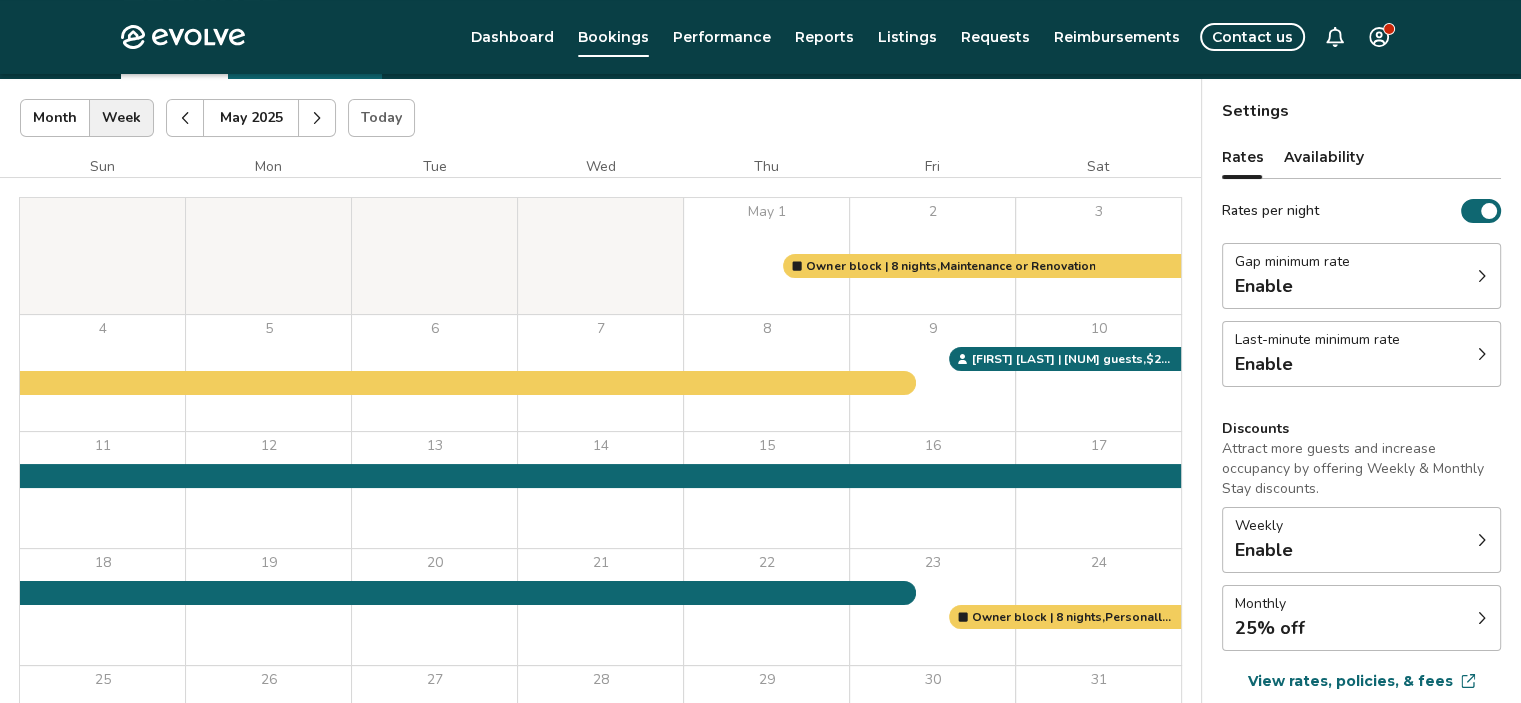 click on "9" at bounding box center [932, 373] 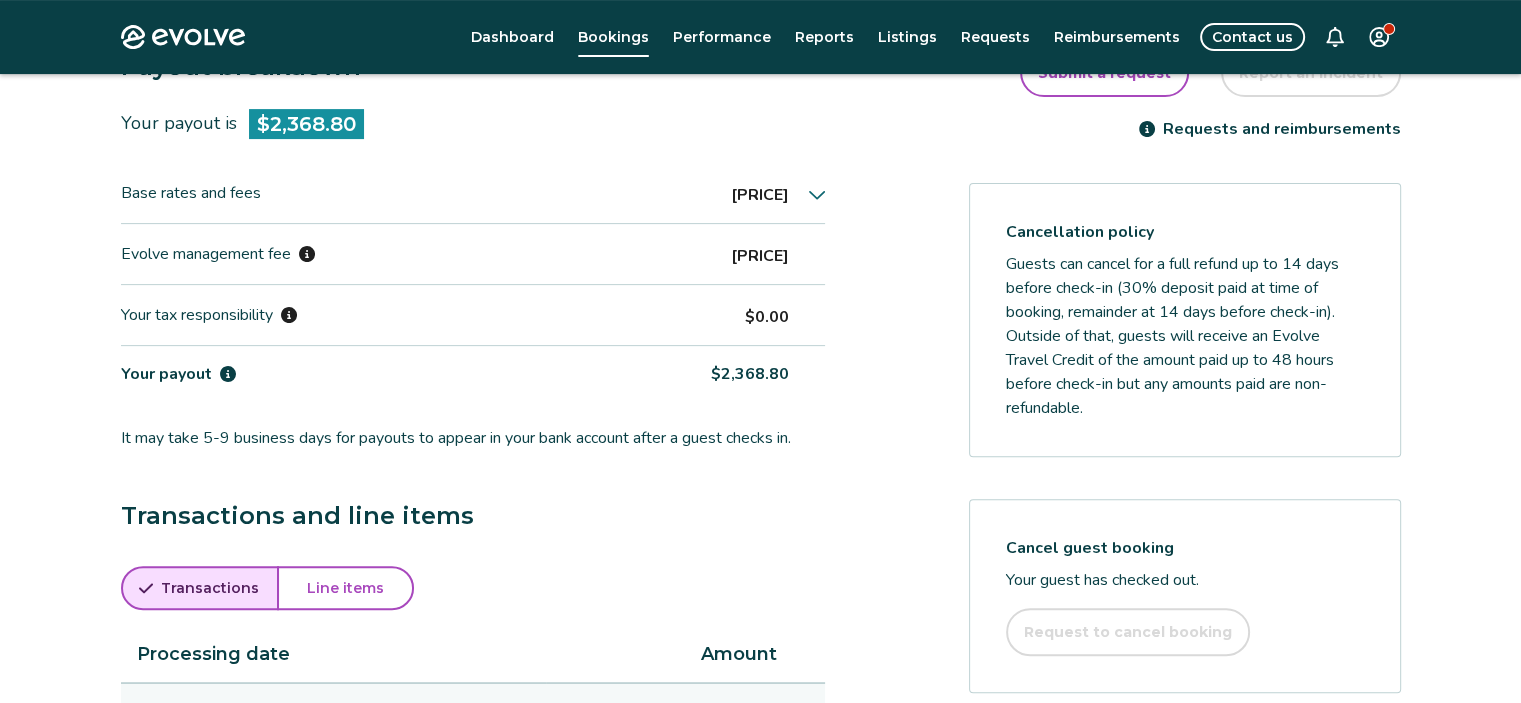 scroll, scrollTop: 565, scrollLeft: 0, axis: vertical 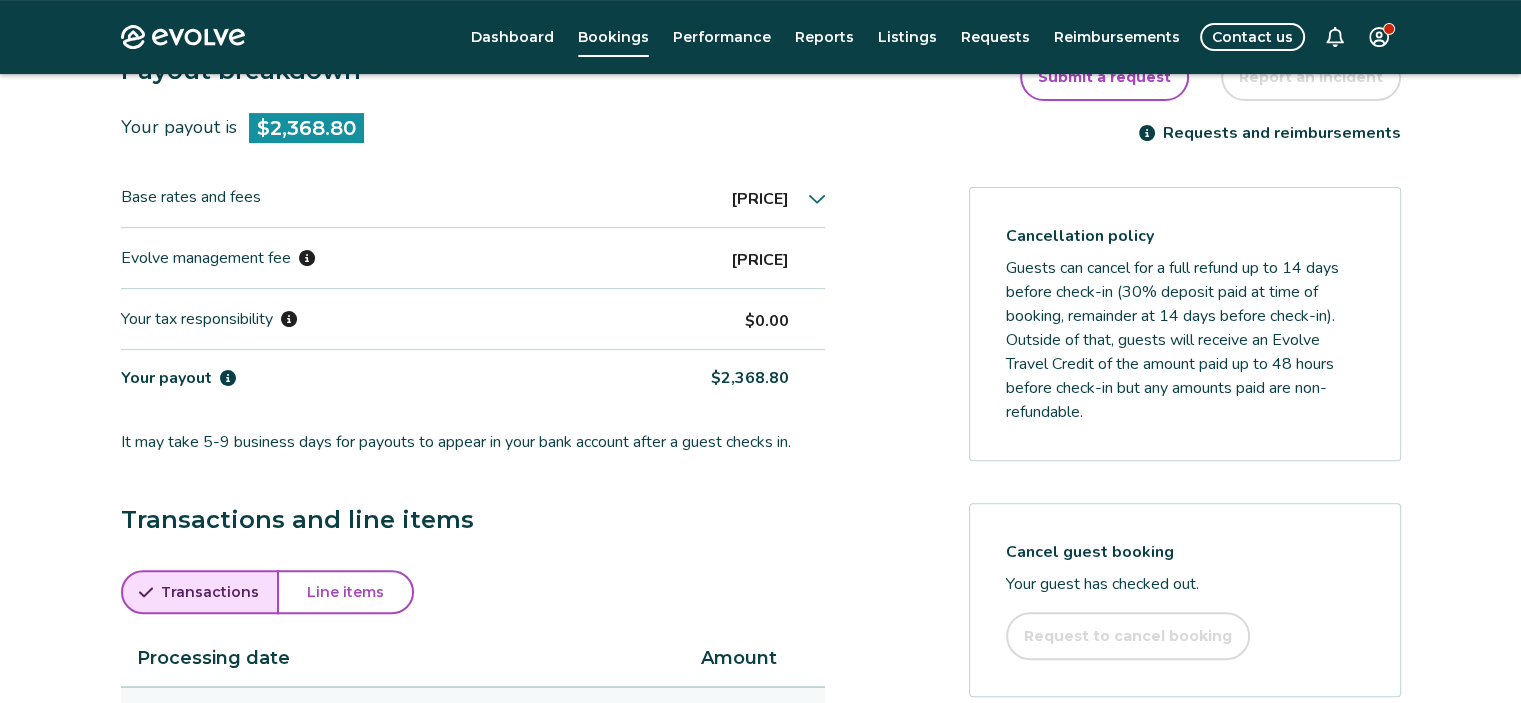click 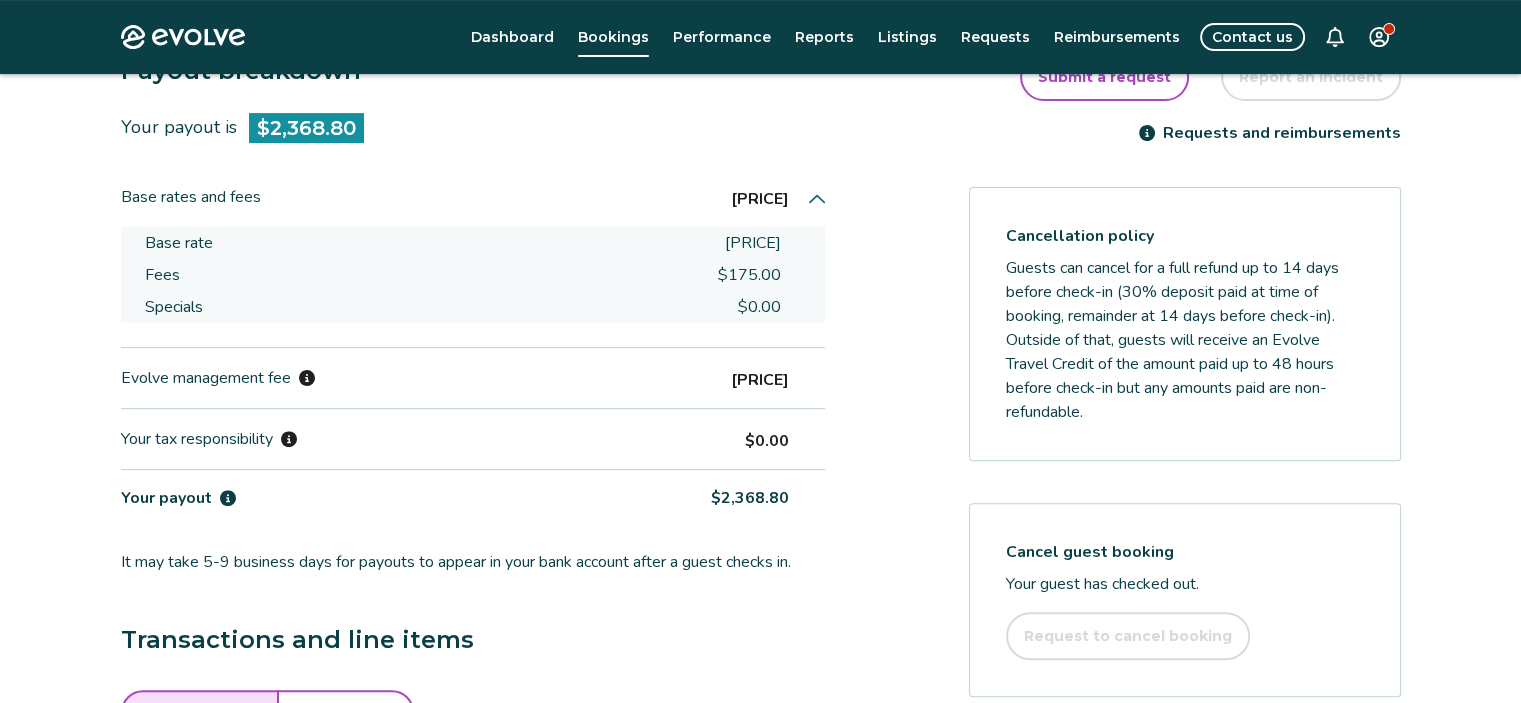 click on "Bookings" at bounding box center (613, 37) 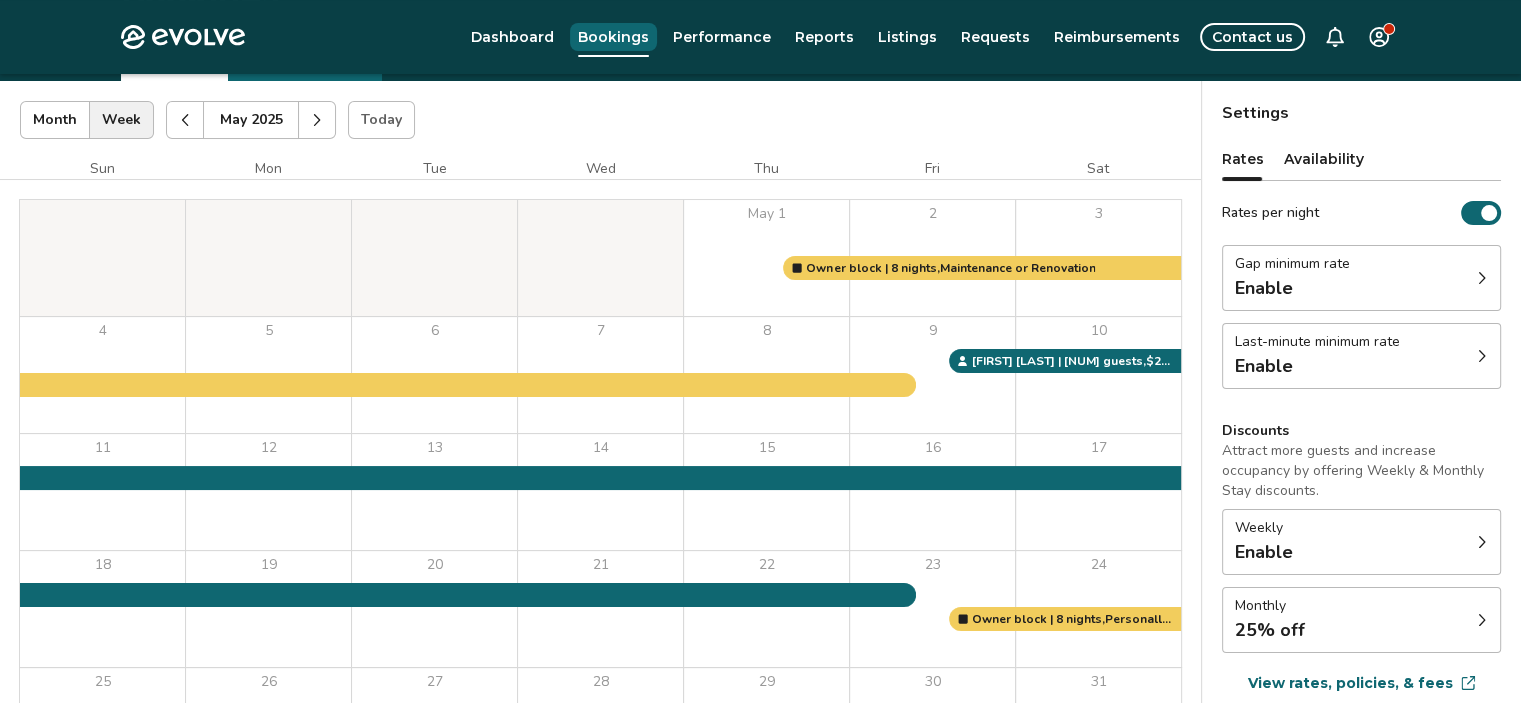 scroll, scrollTop: 106, scrollLeft: 0, axis: vertical 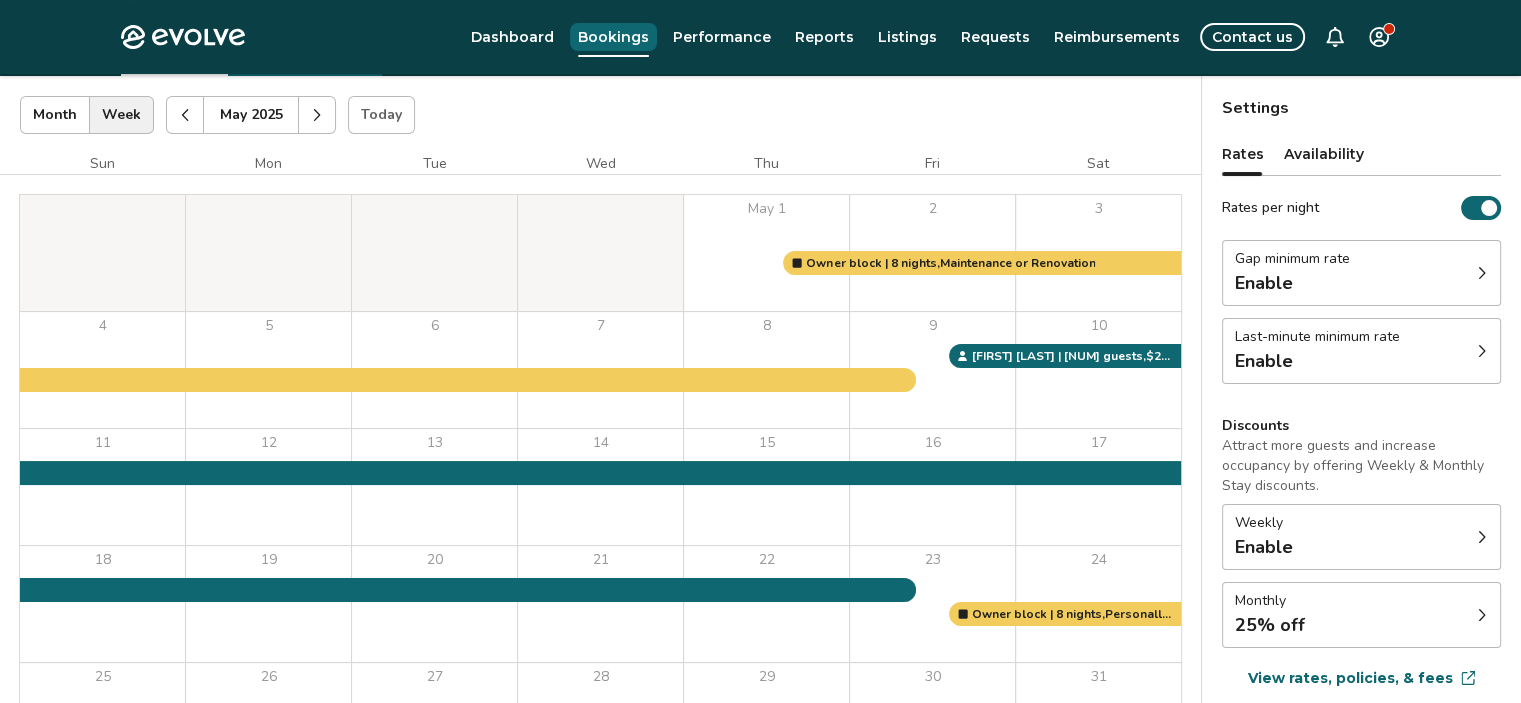 click 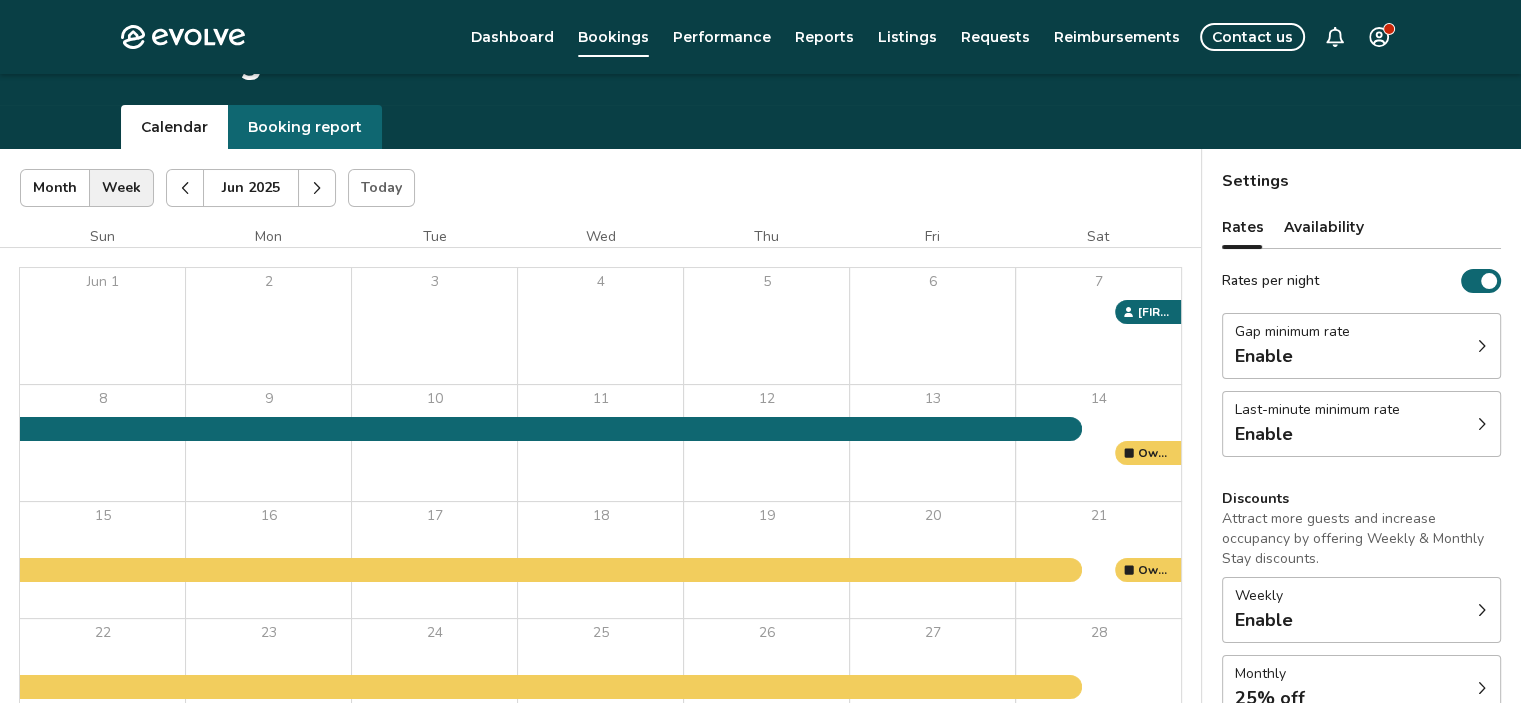 scroll, scrollTop: 0, scrollLeft: 0, axis: both 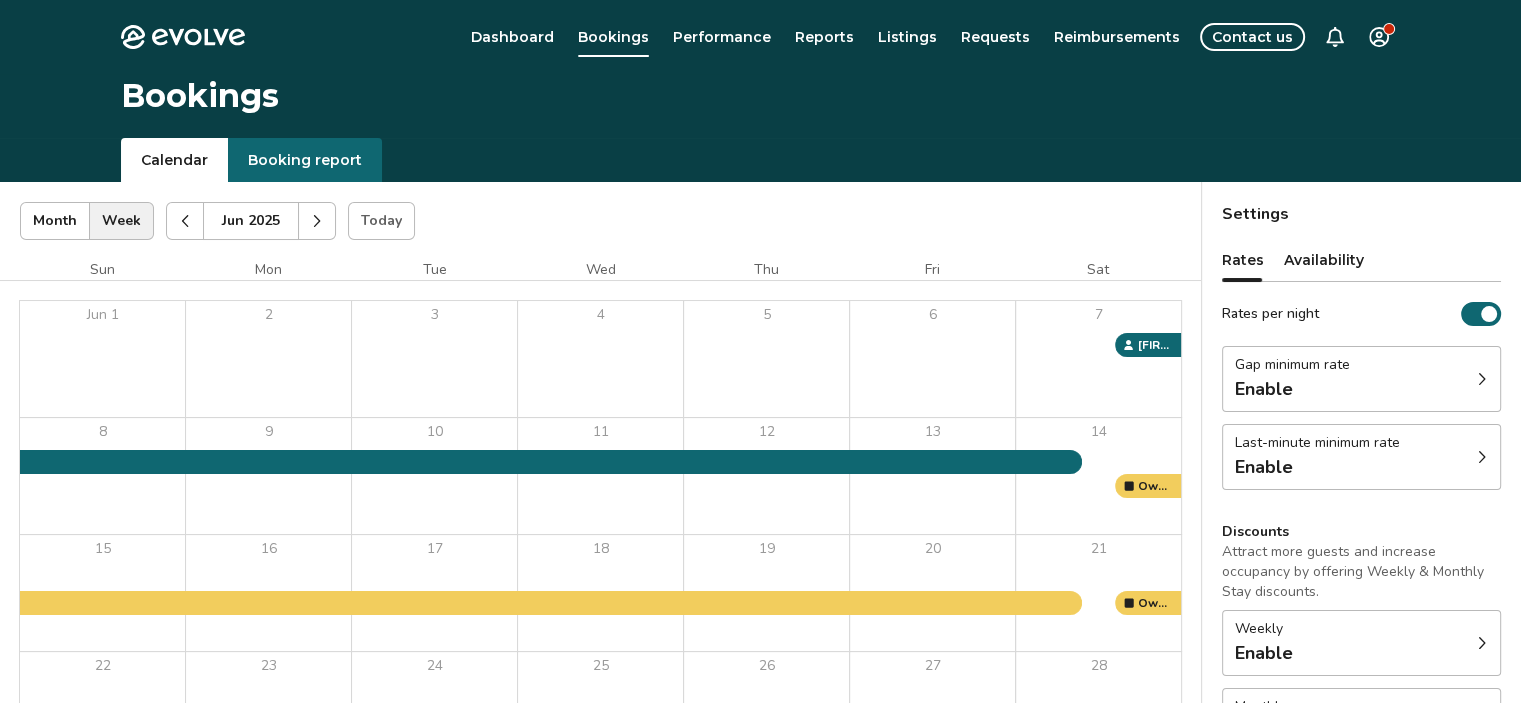 click 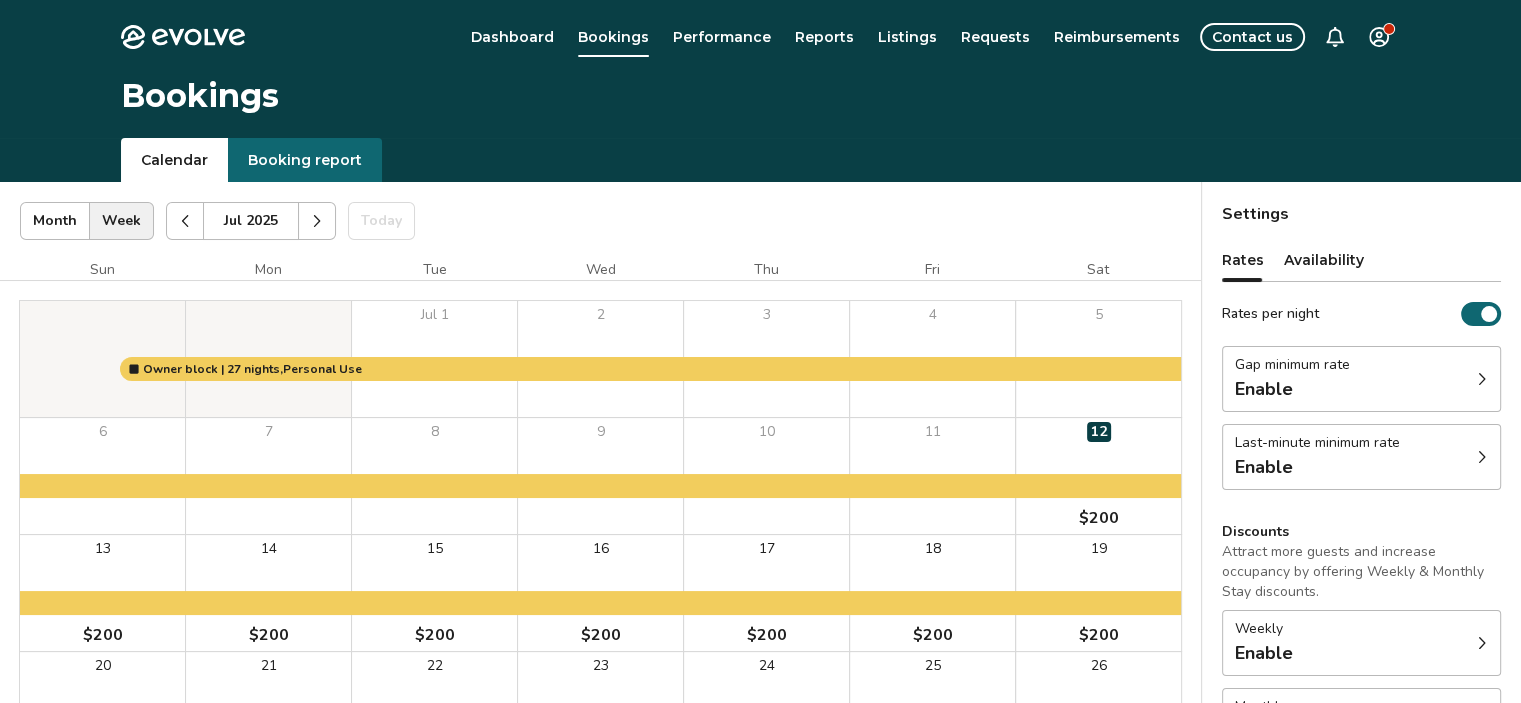 click 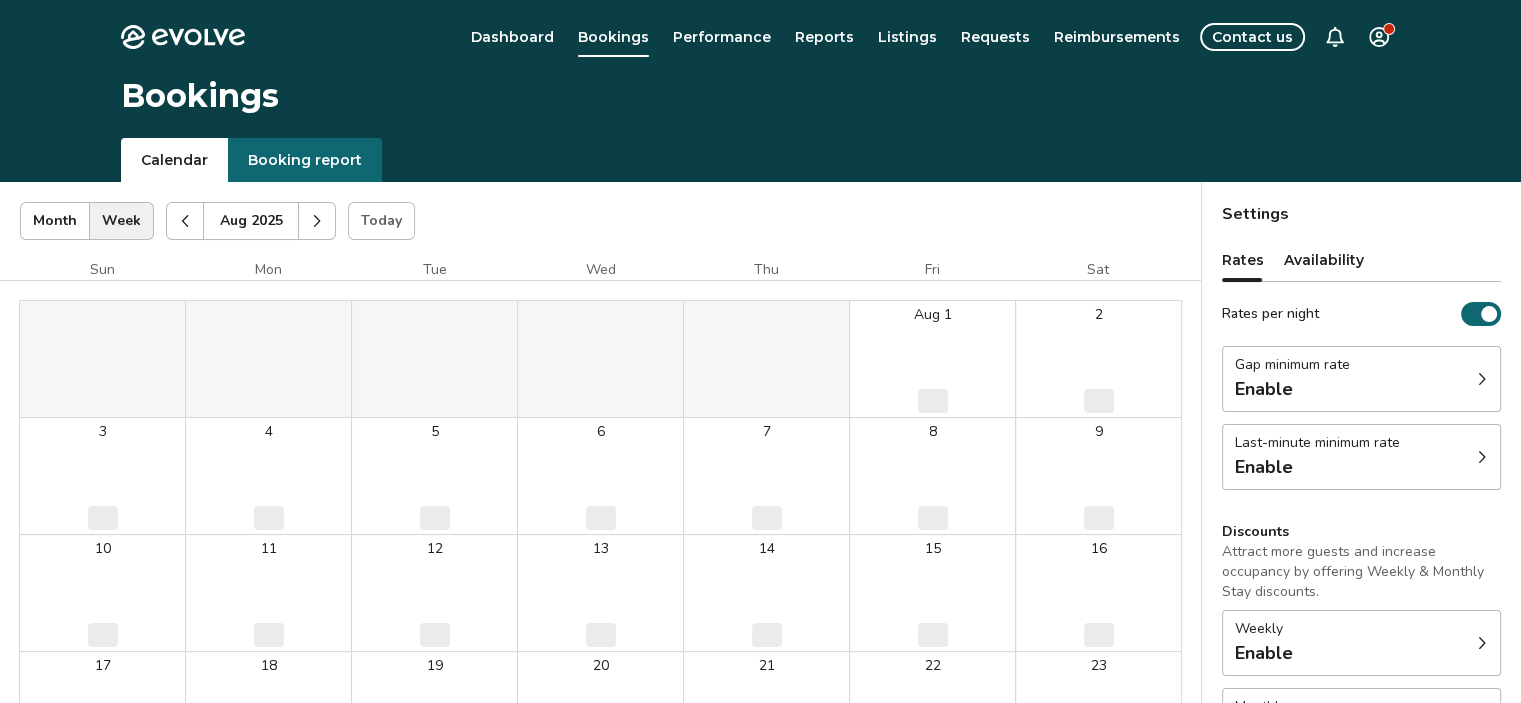 click 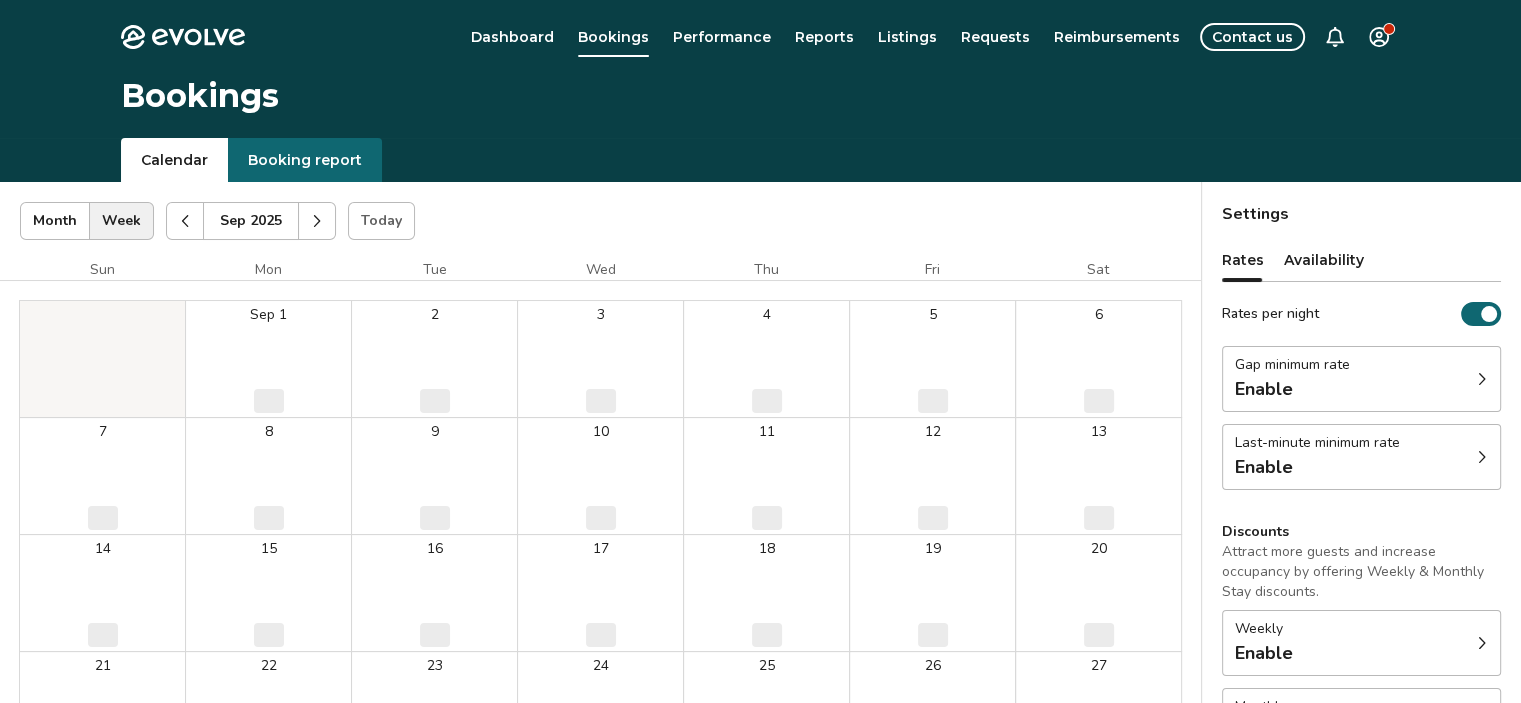 click 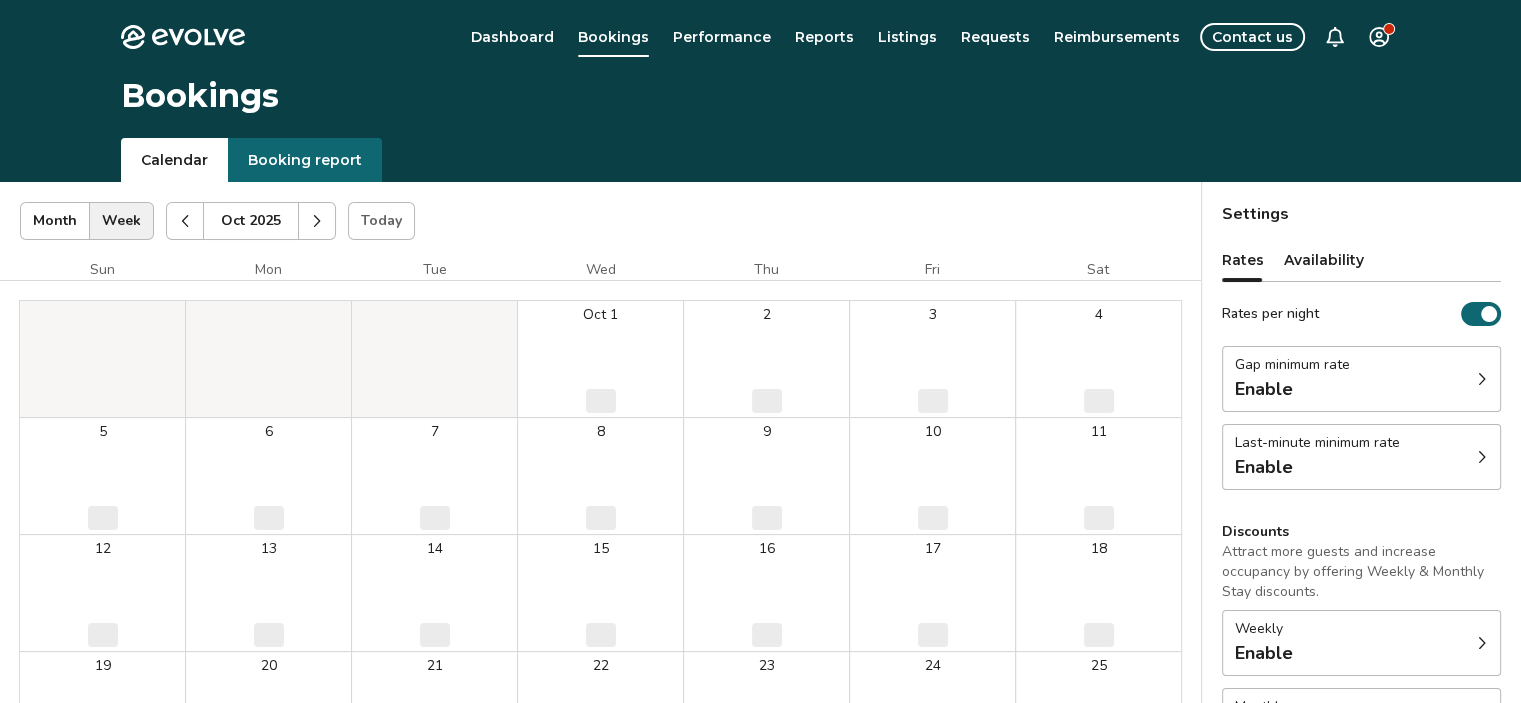 click 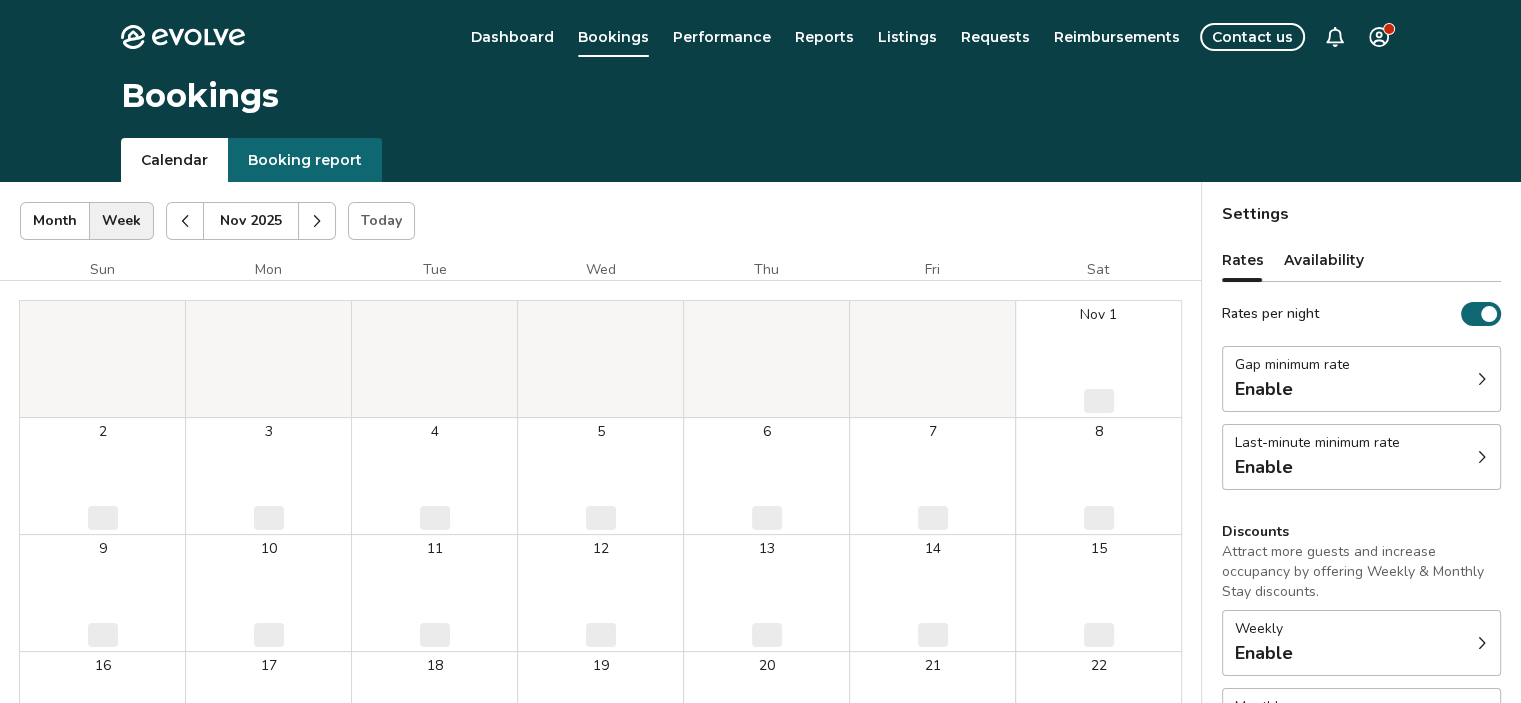 click 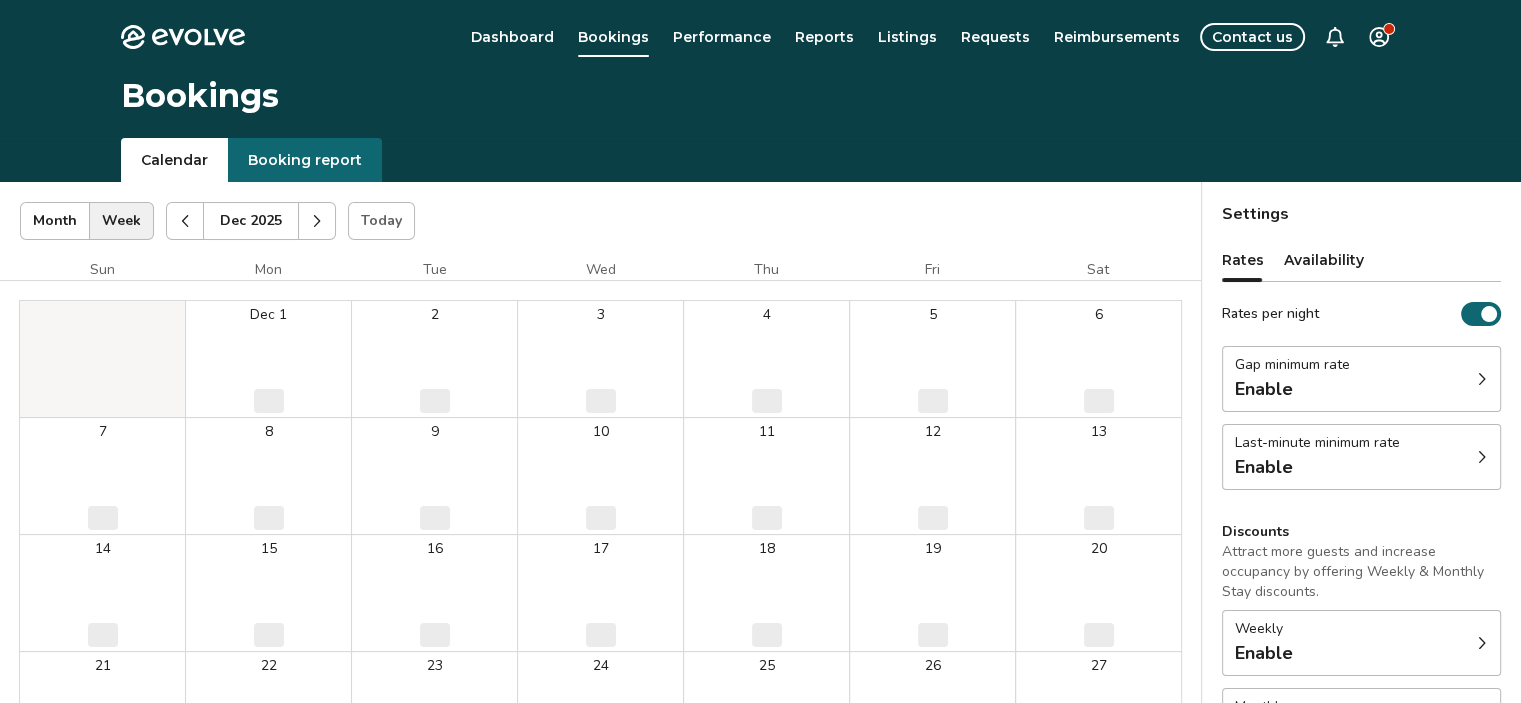 click 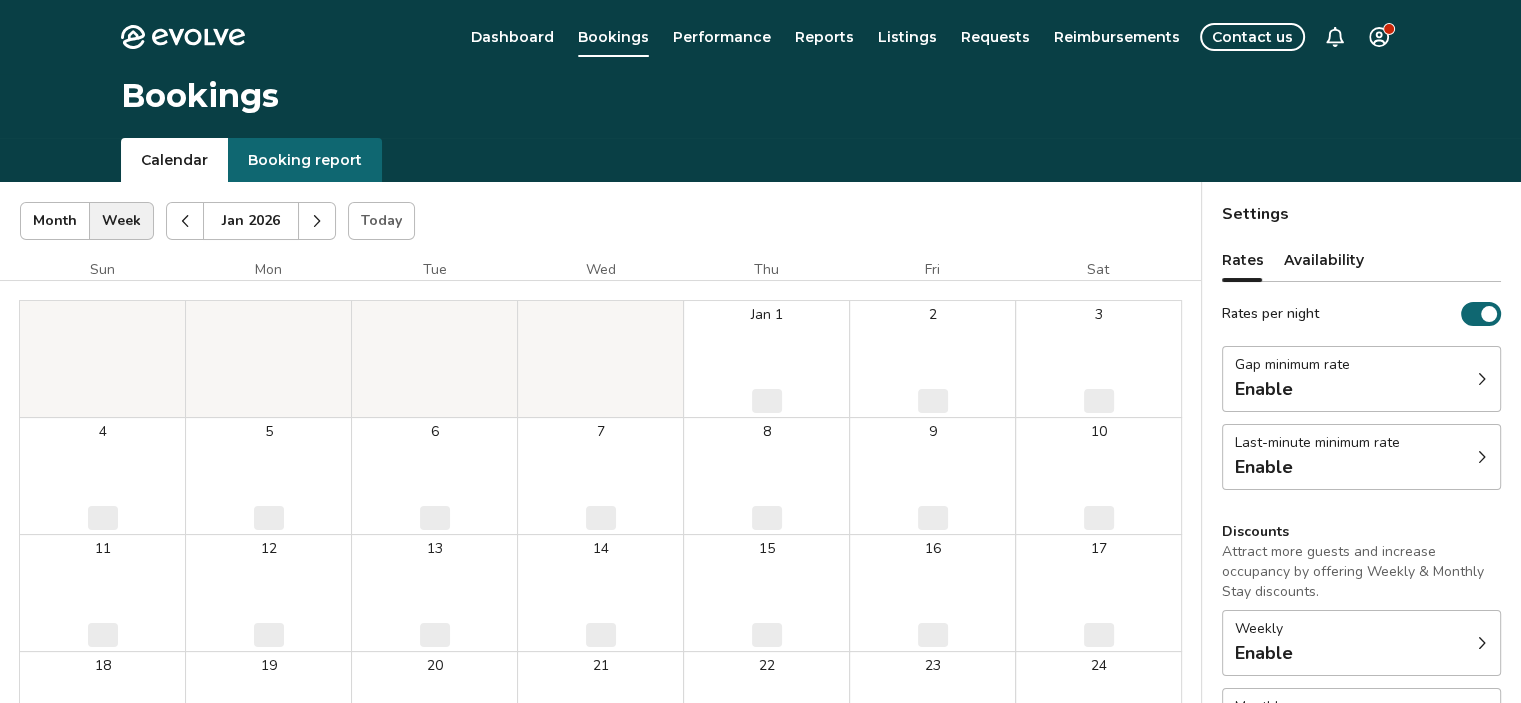 click 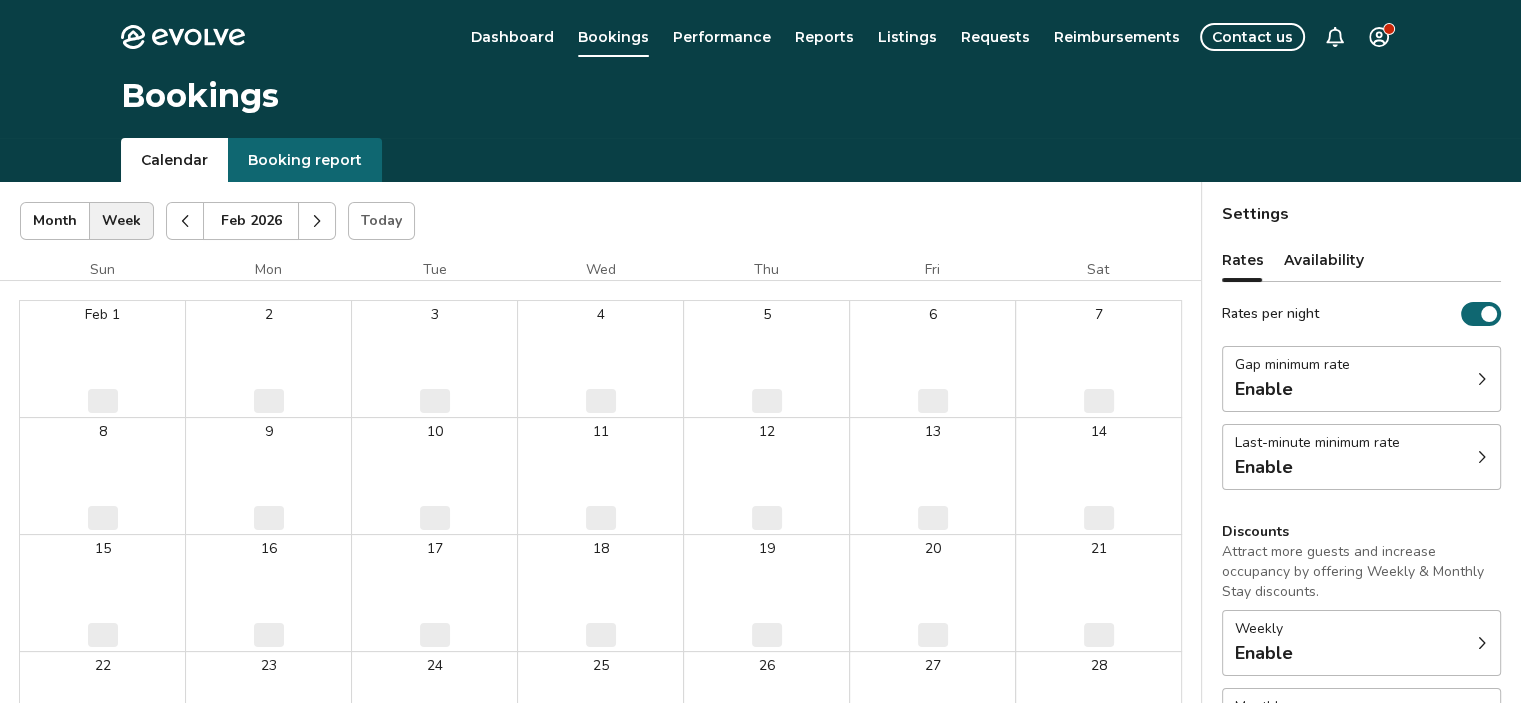 click 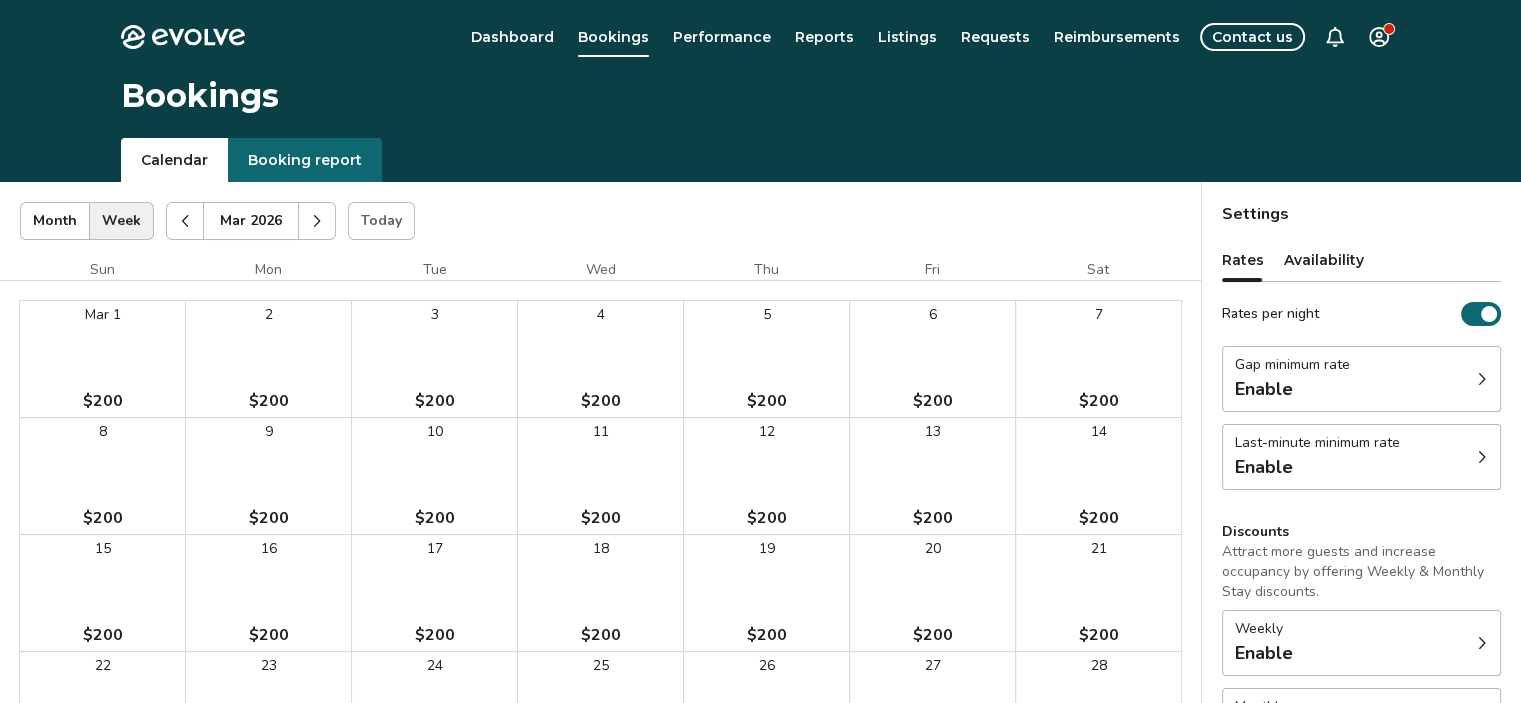 click 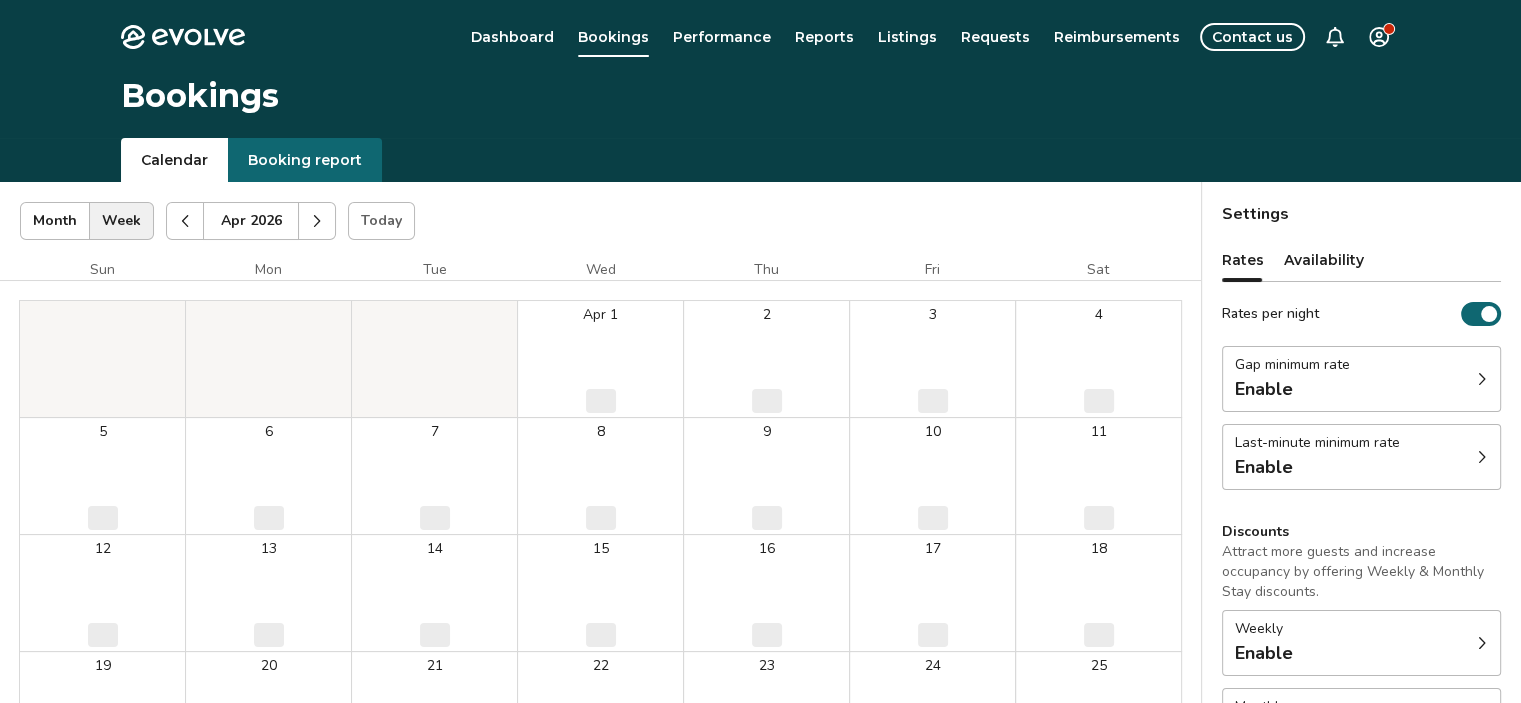 click 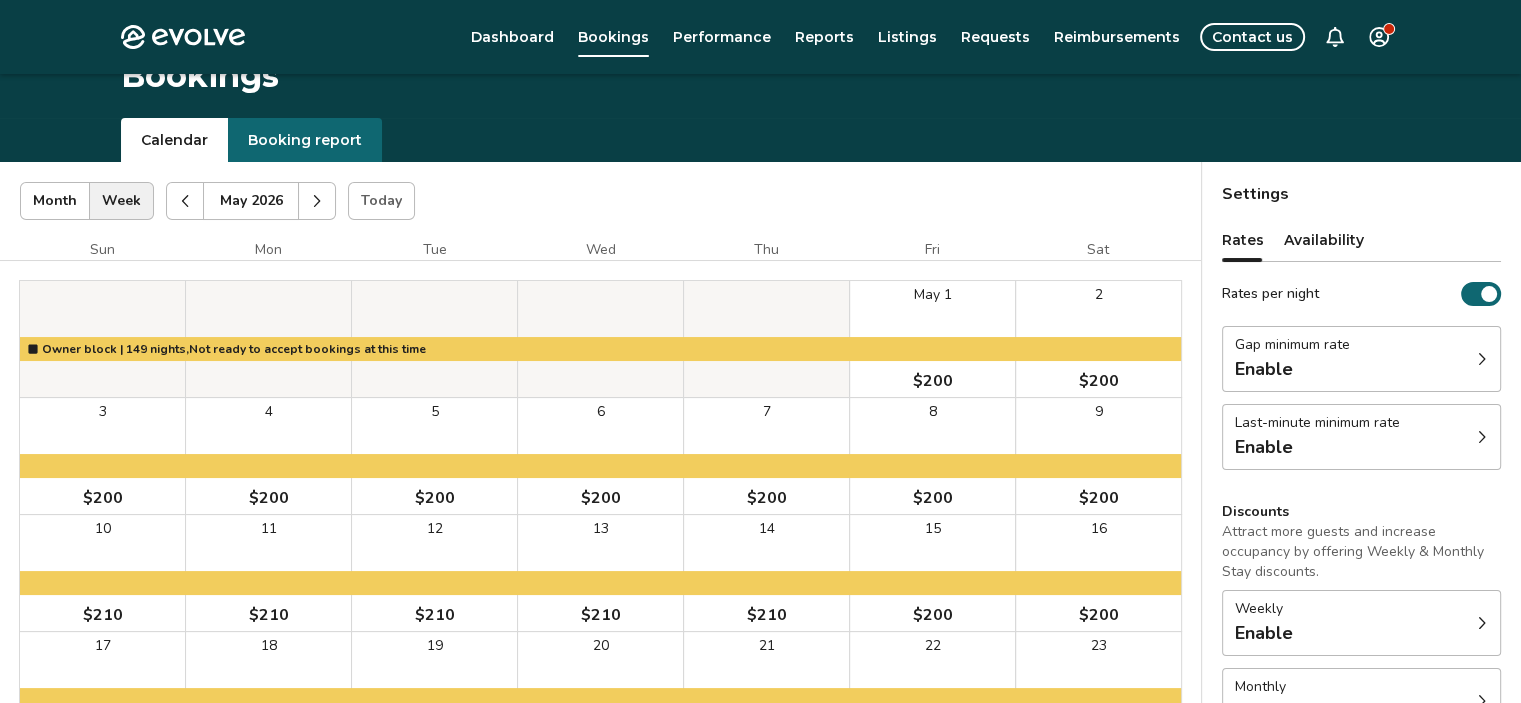 scroll, scrollTop: 22, scrollLeft: 0, axis: vertical 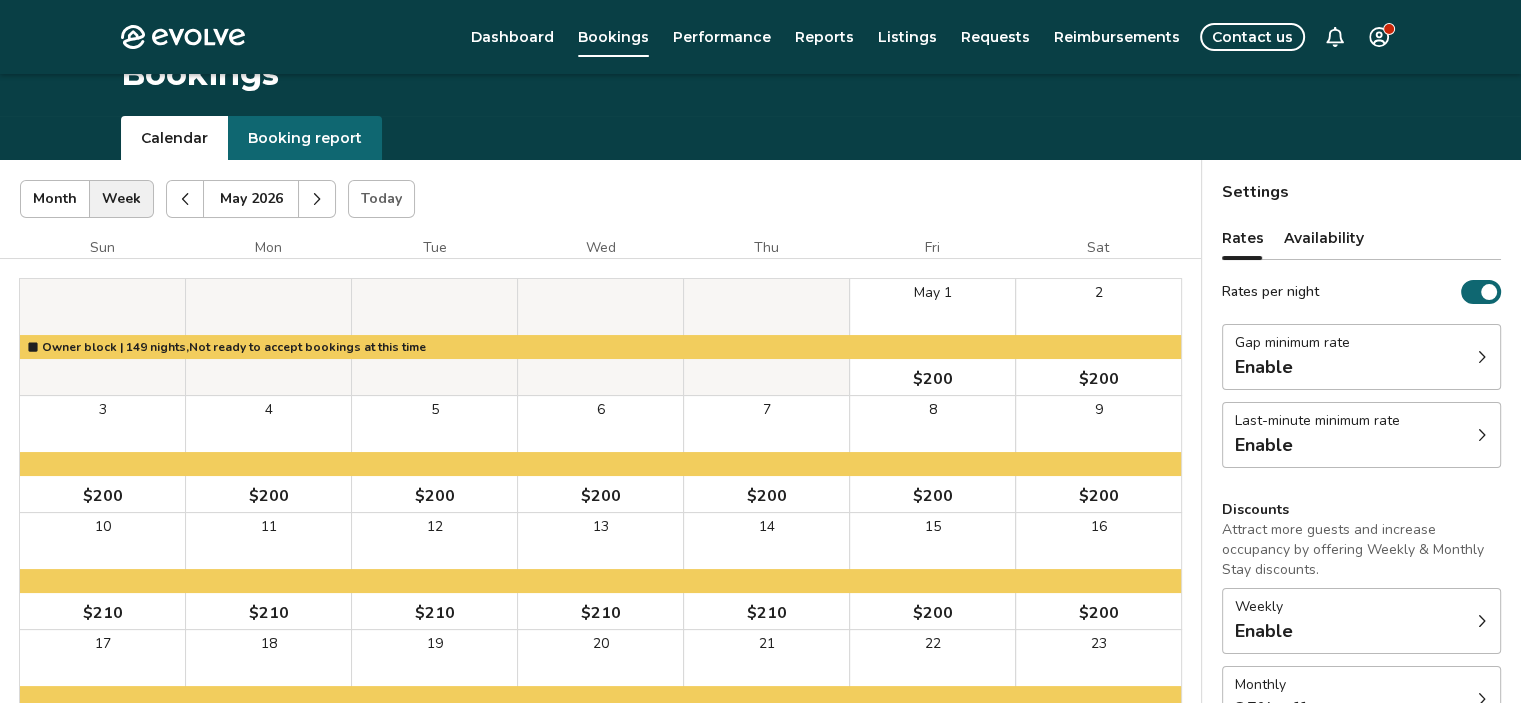 click 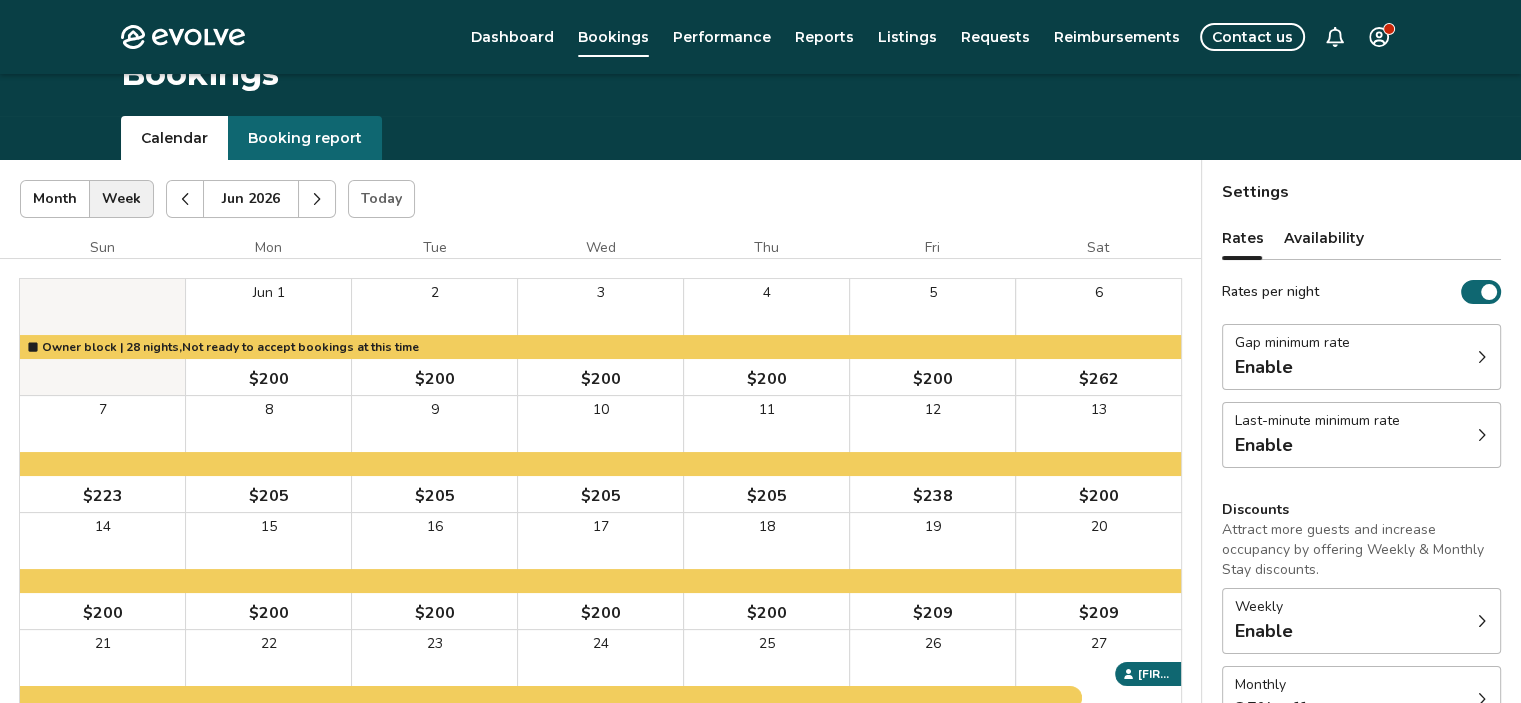 click 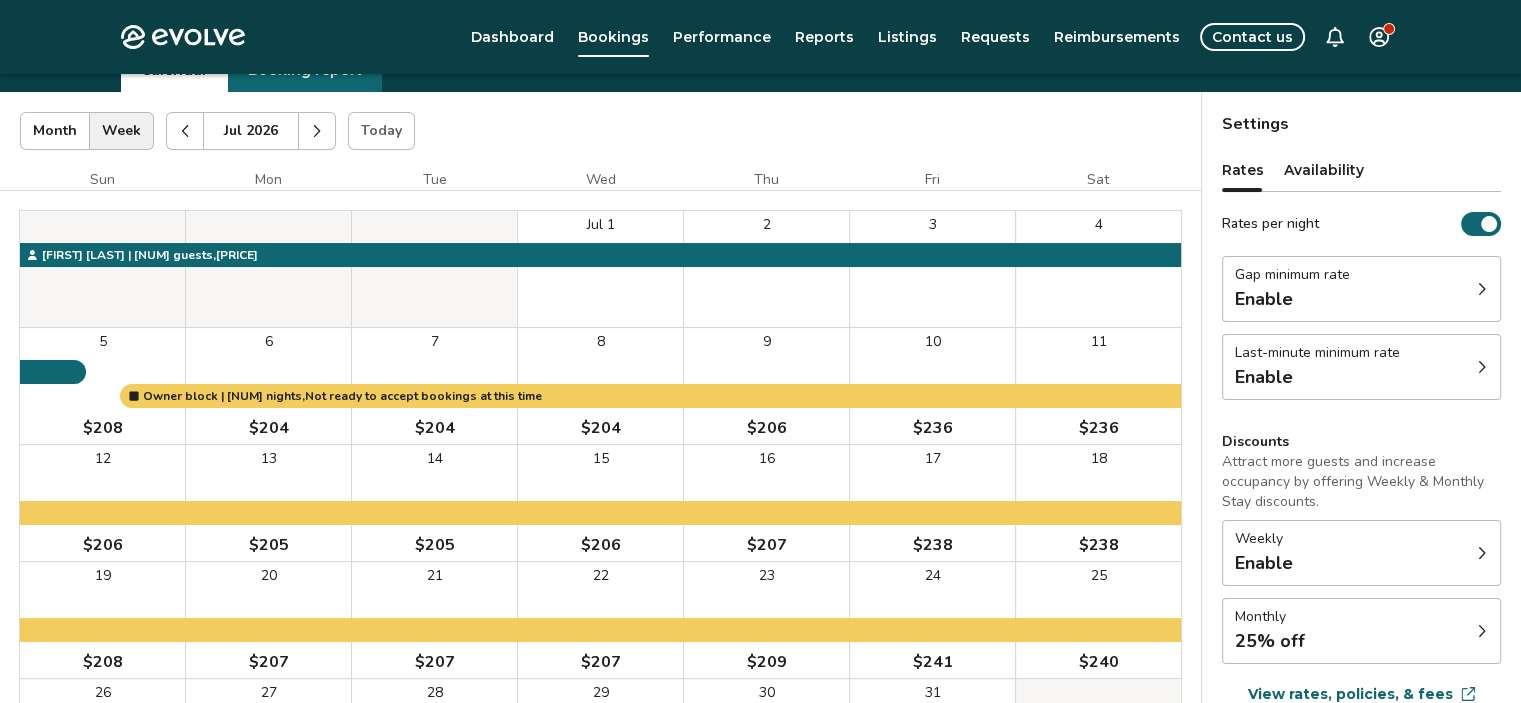scroll, scrollTop: 0, scrollLeft: 0, axis: both 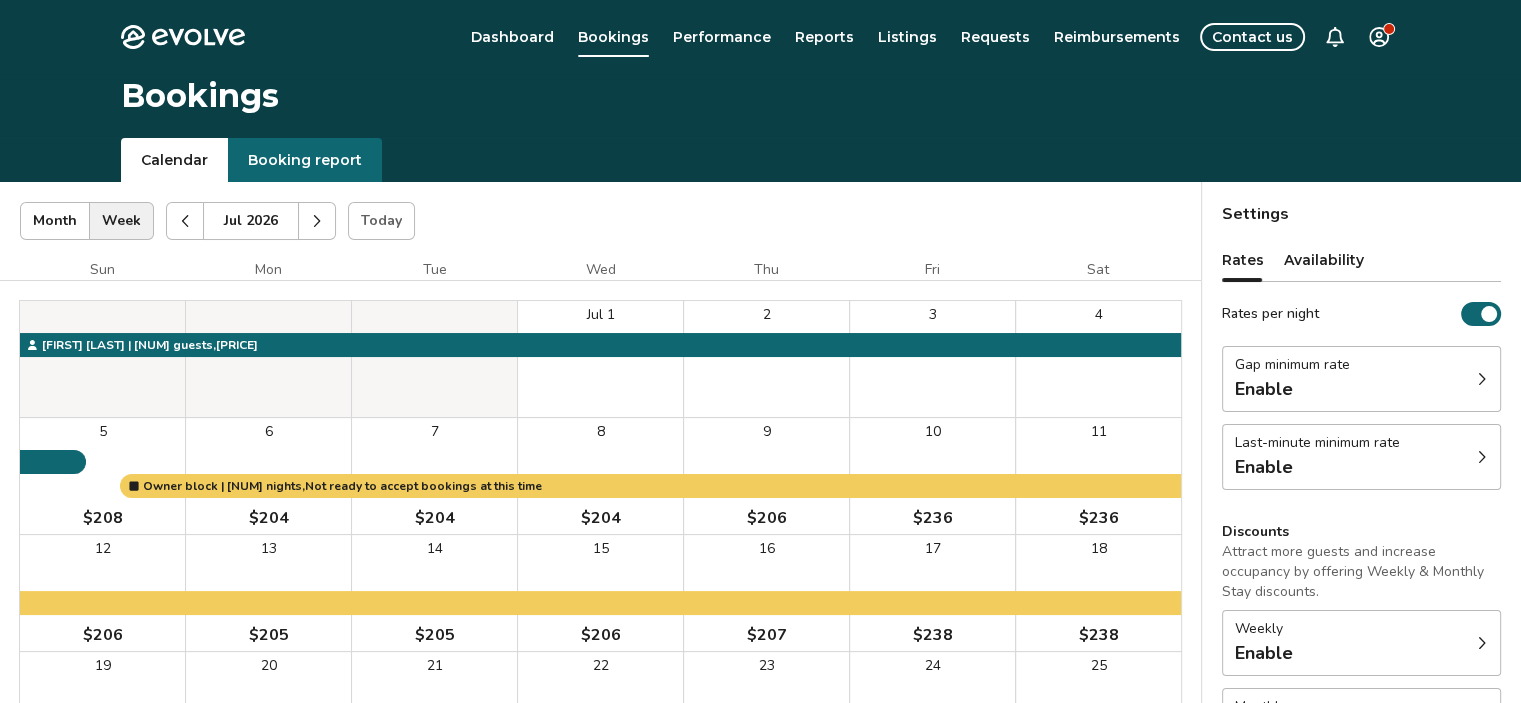 click 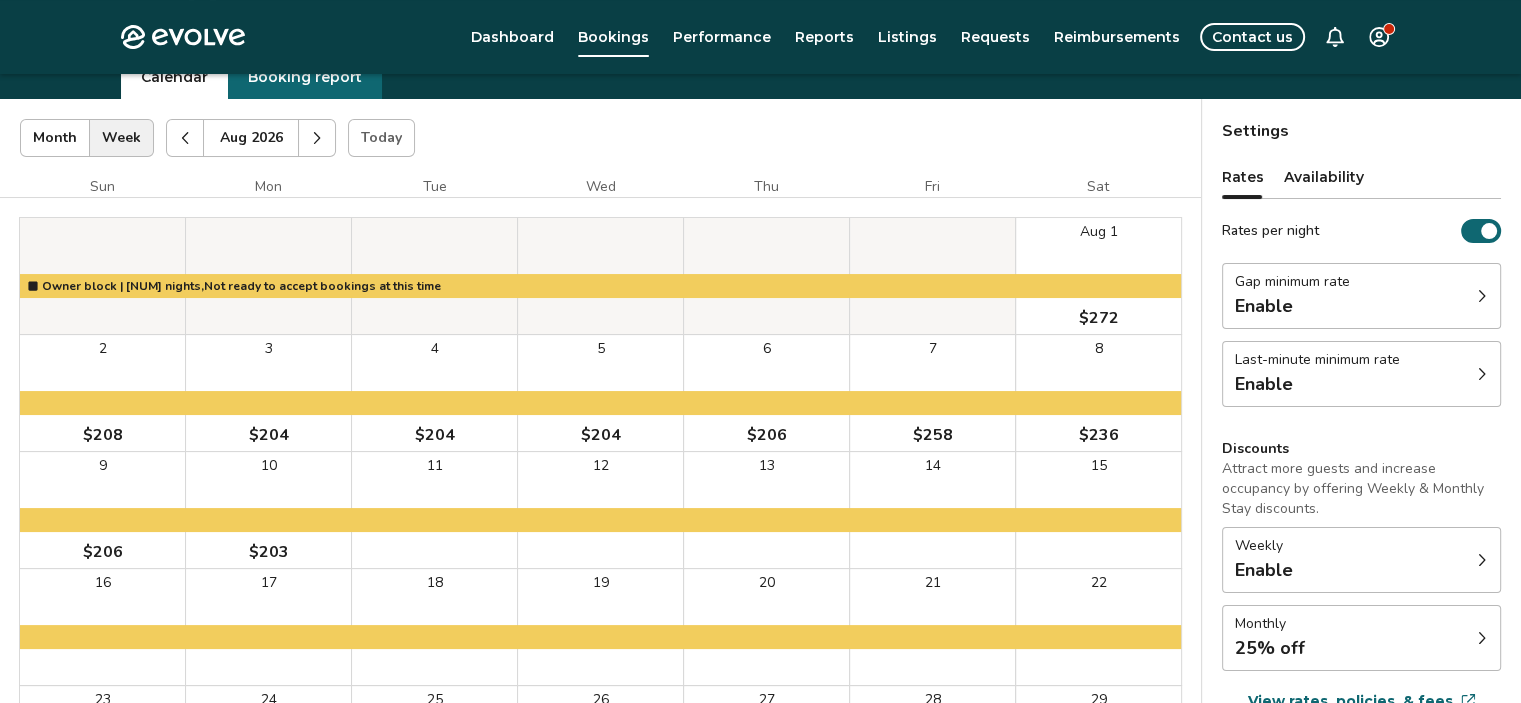 scroll, scrollTop: 73, scrollLeft: 0, axis: vertical 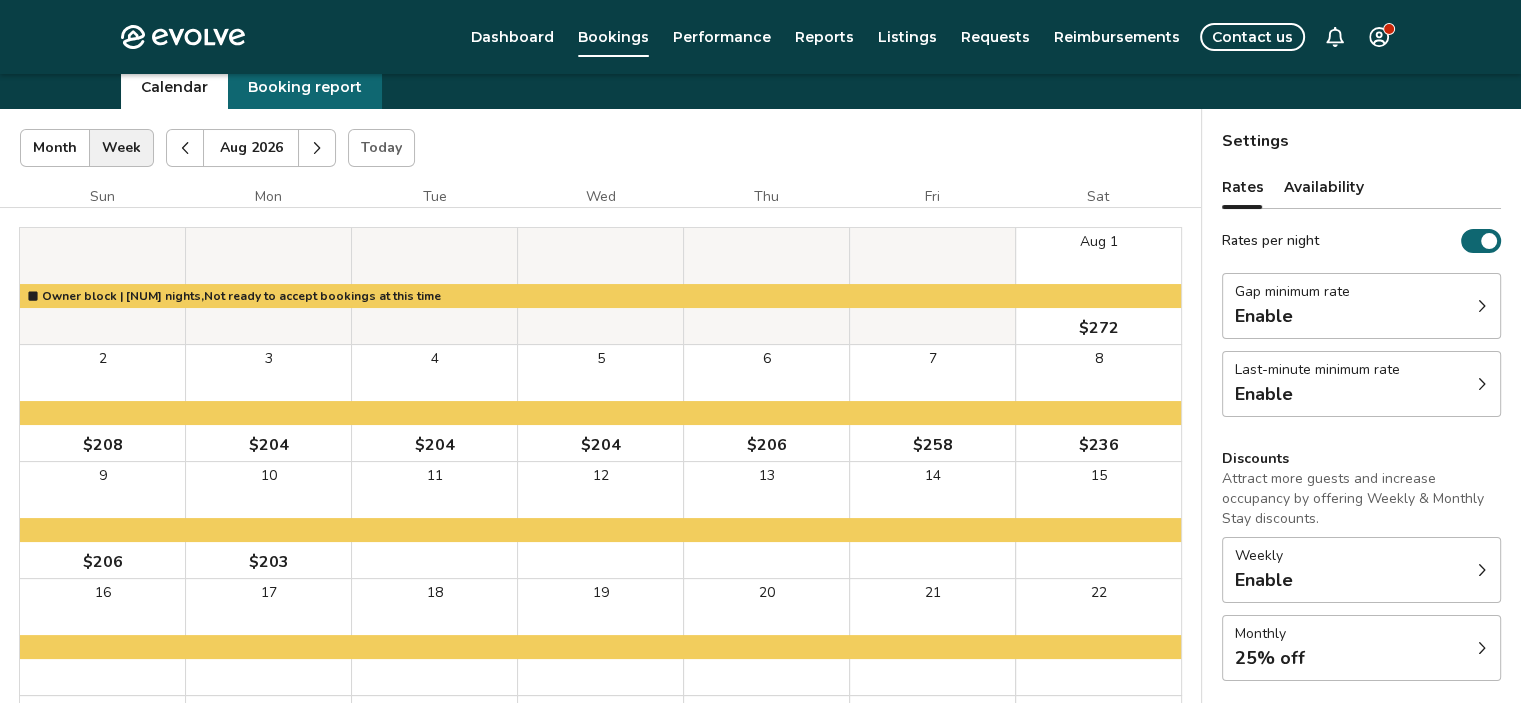 click 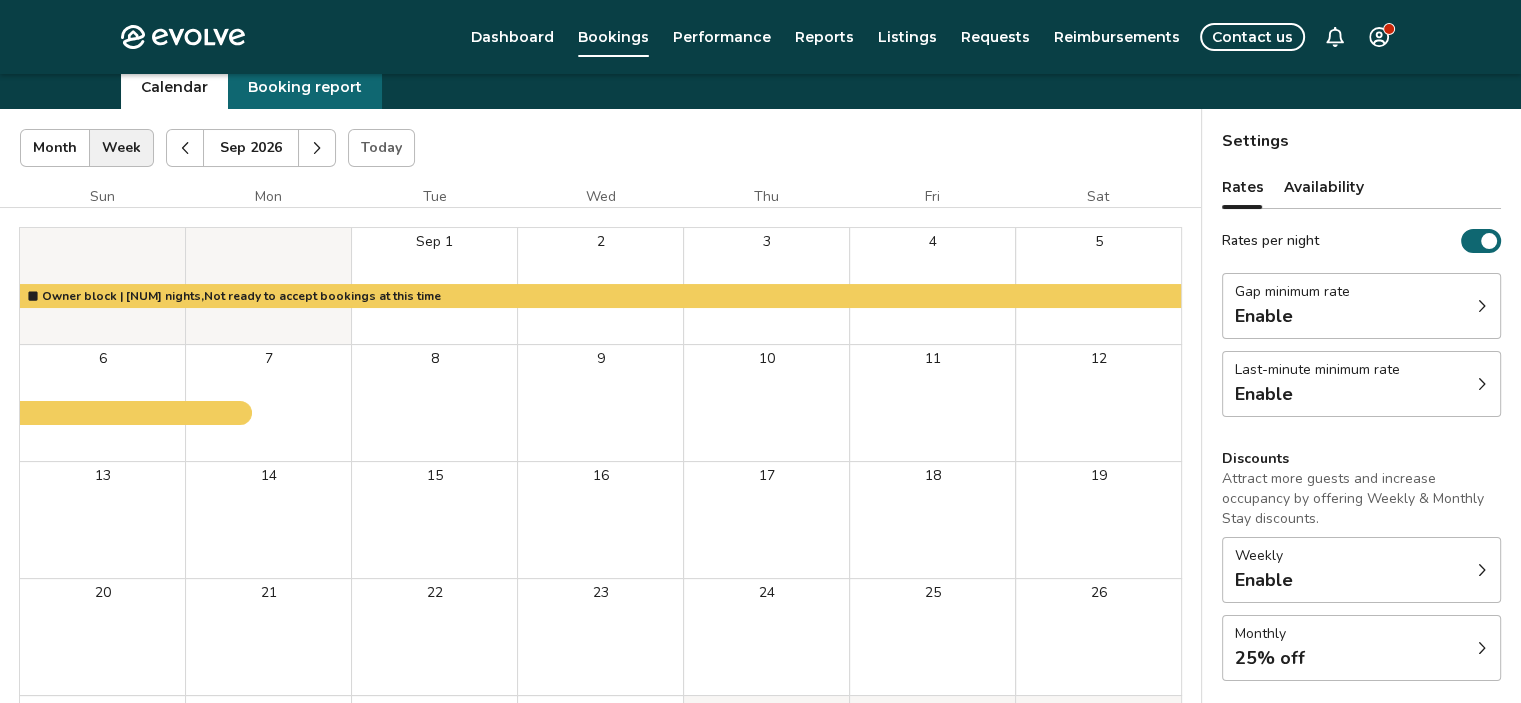scroll, scrollTop: 0, scrollLeft: 0, axis: both 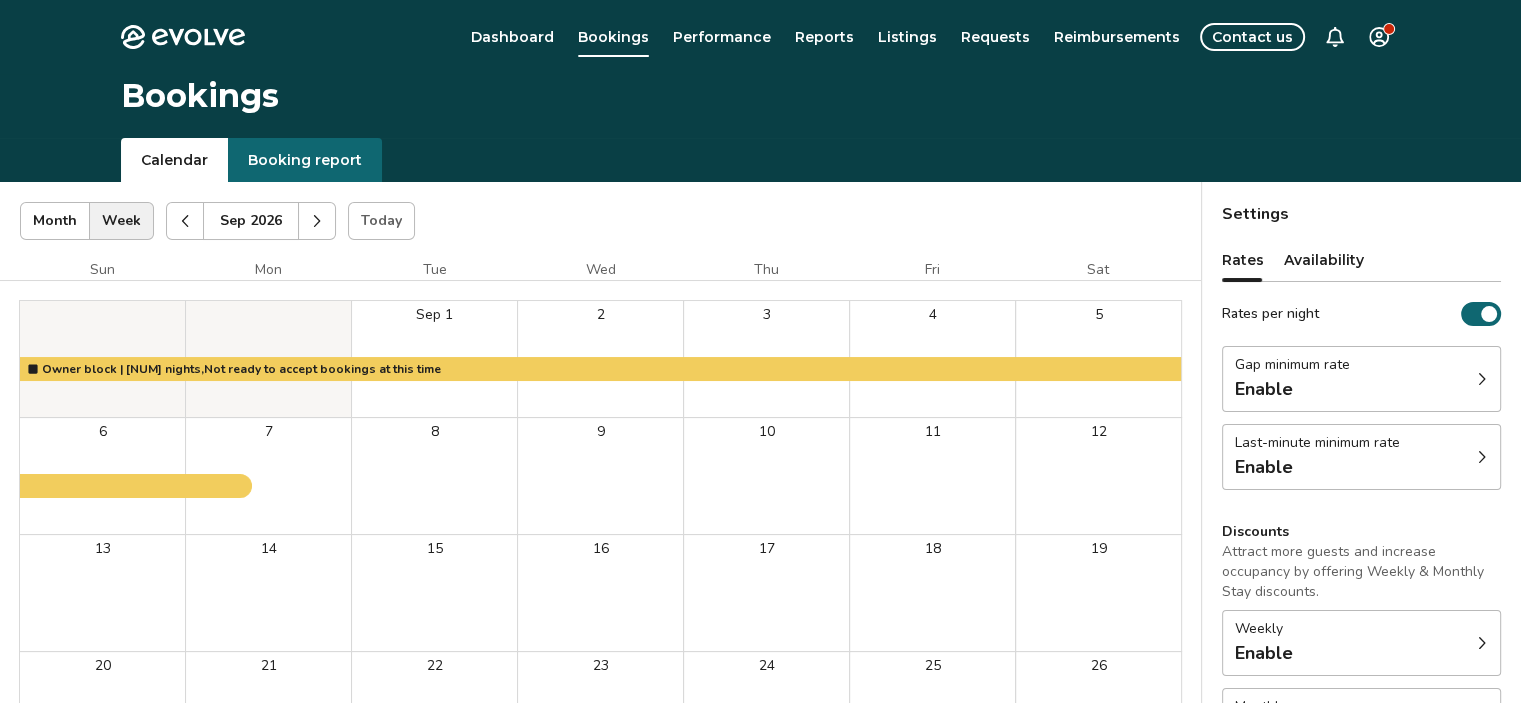 click 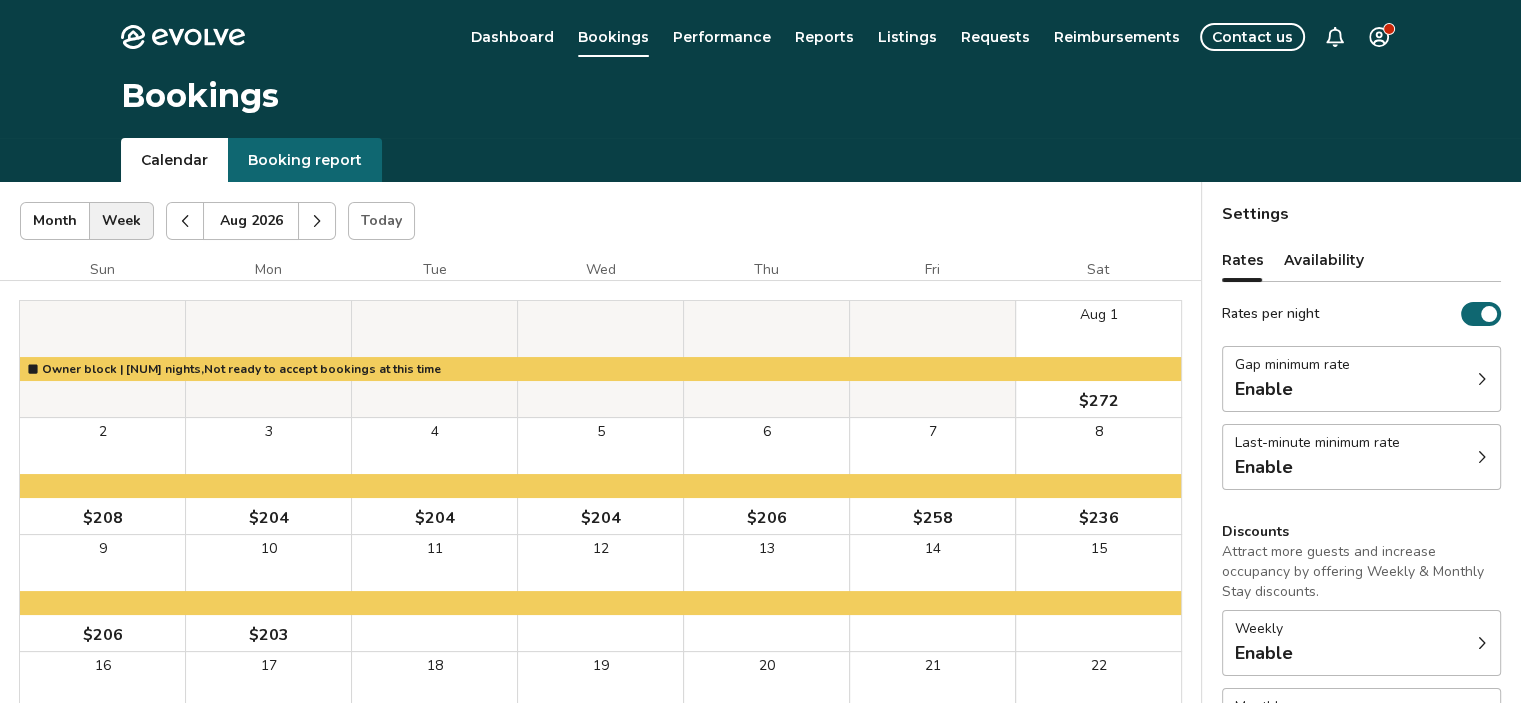 click 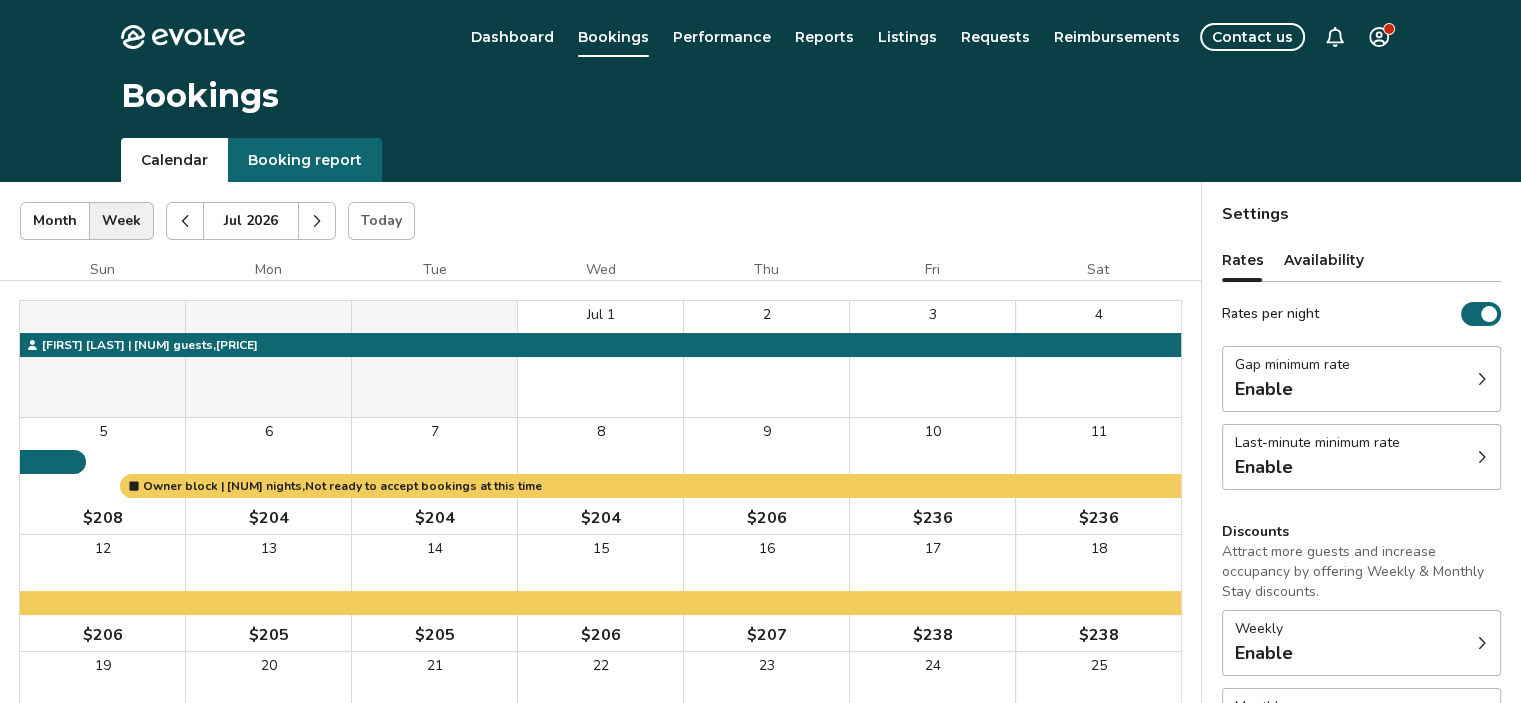 click at bounding box center (102, 359) 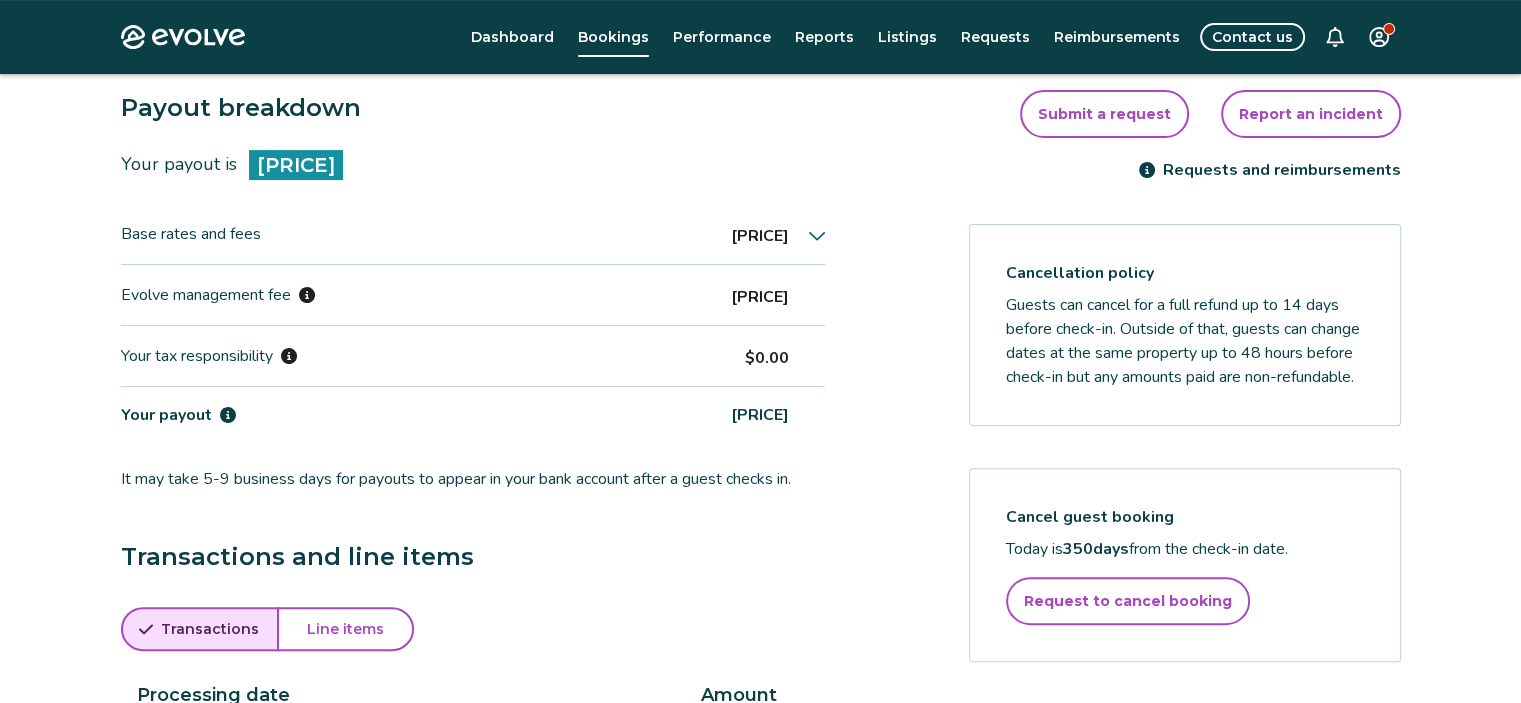 scroll, scrollTop: 529, scrollLeft: 0, axis: vertical 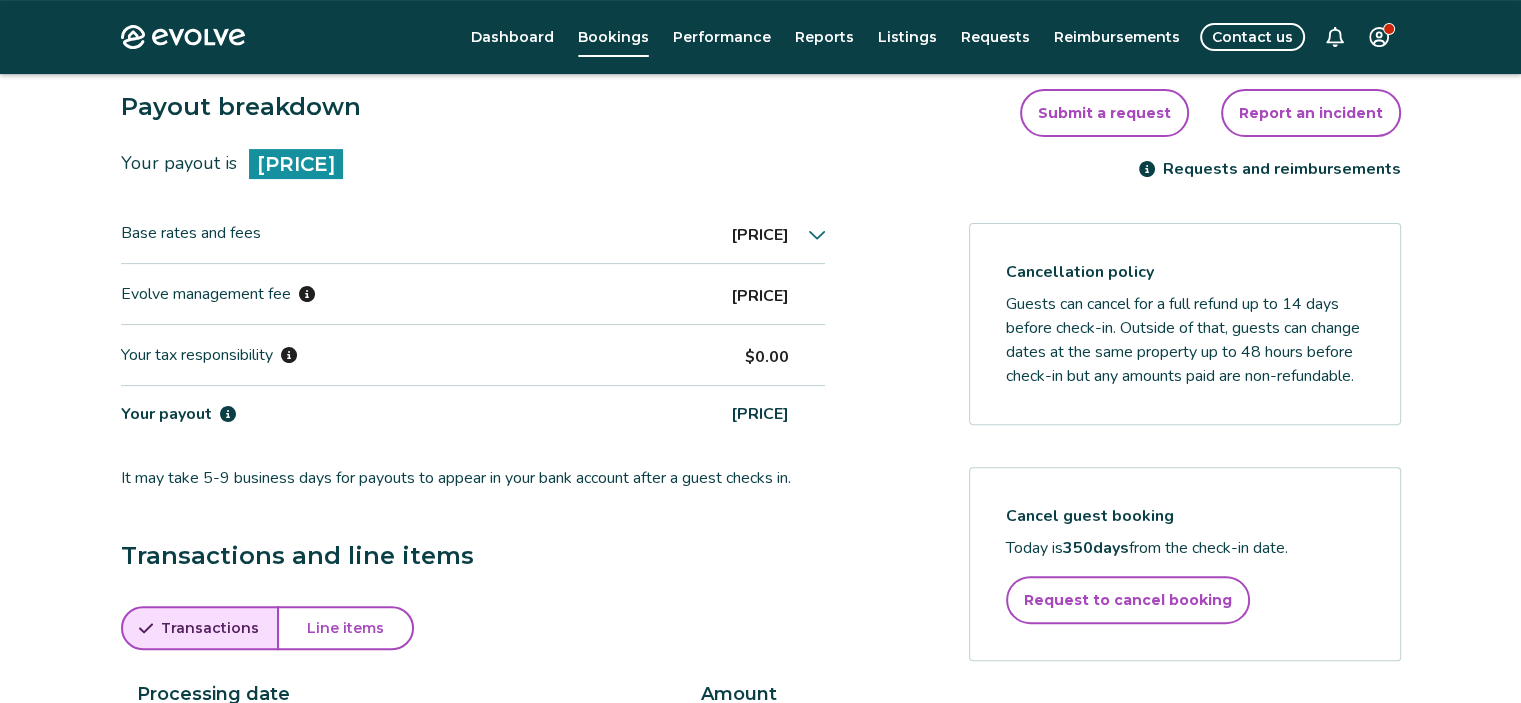 click 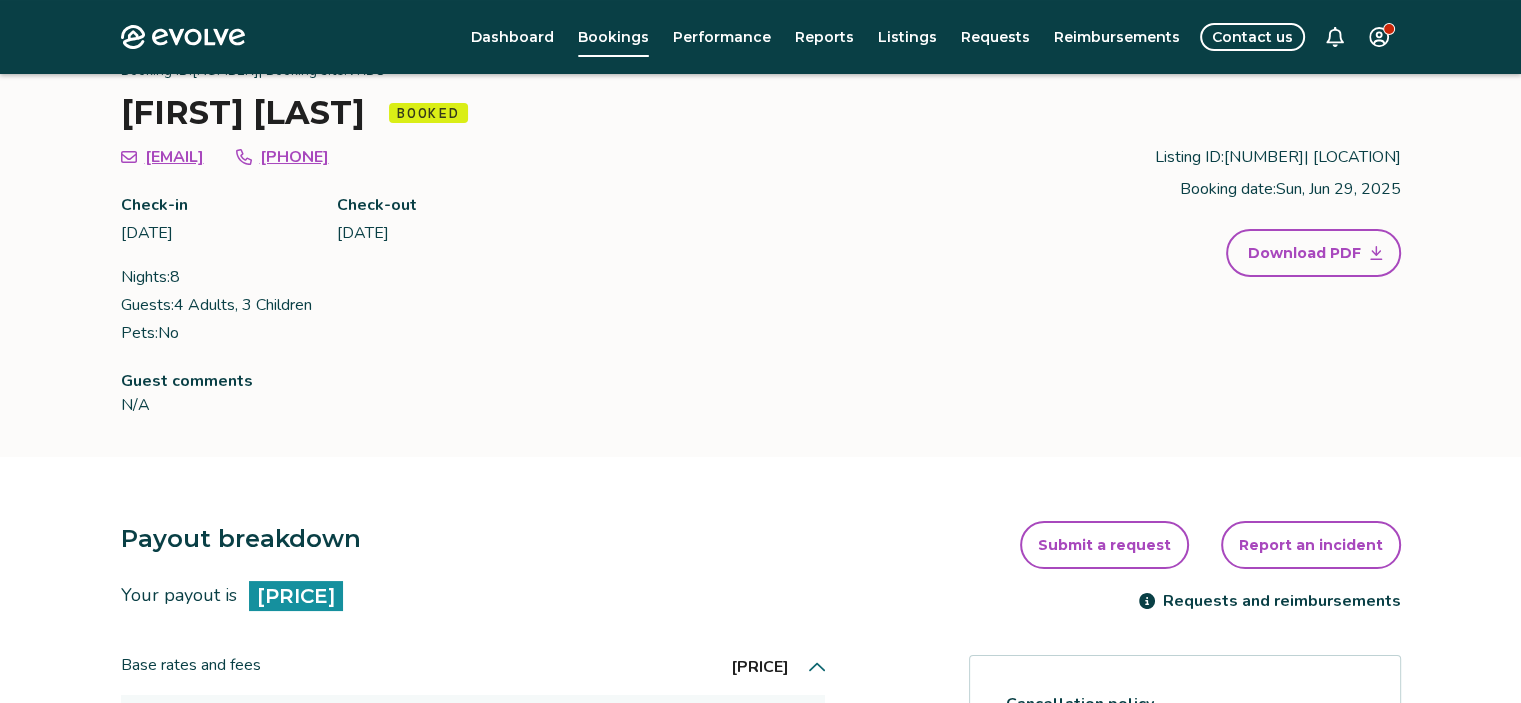 scroll, scrollTop: 0, scrollLeft: 0, axis: both 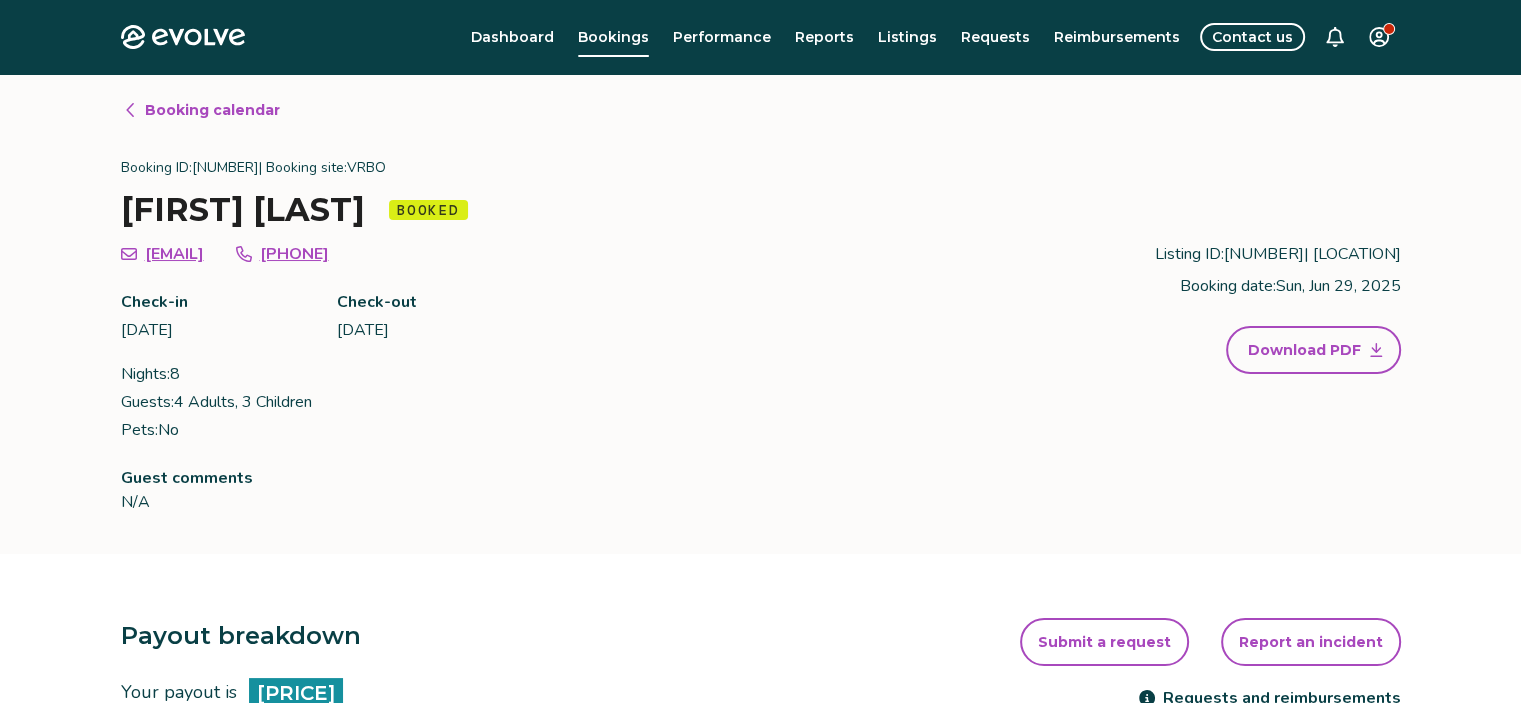 click on "Bookings" at bounding box center [613, 37] 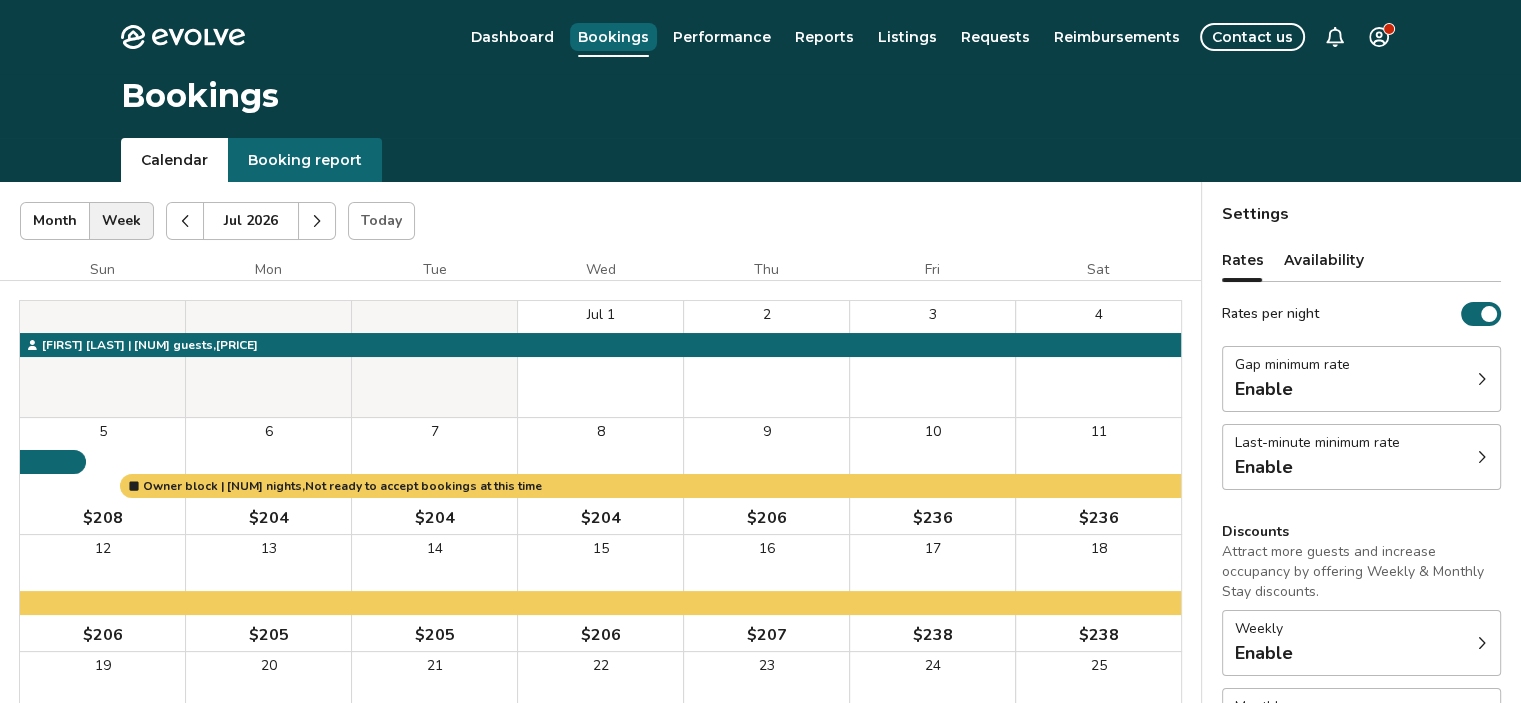 click 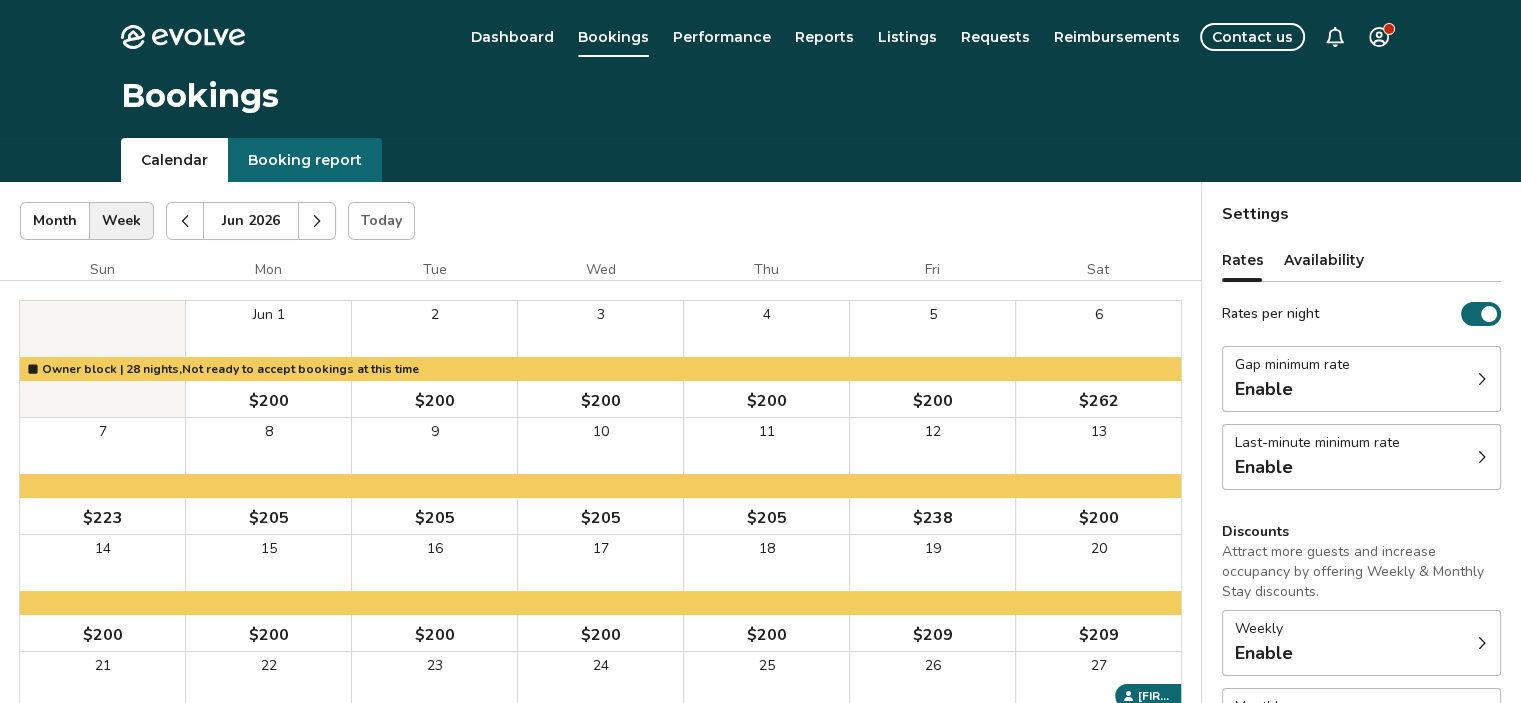 click 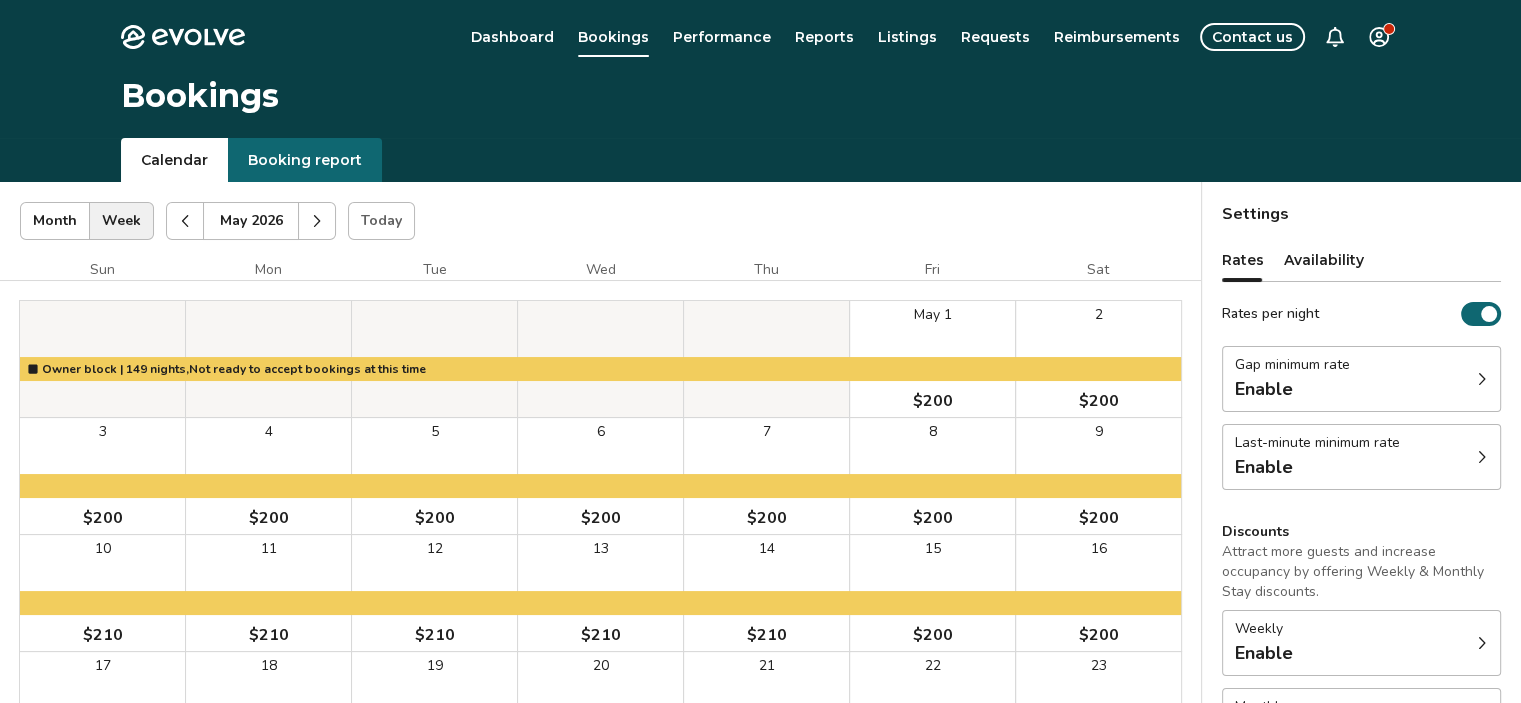 click 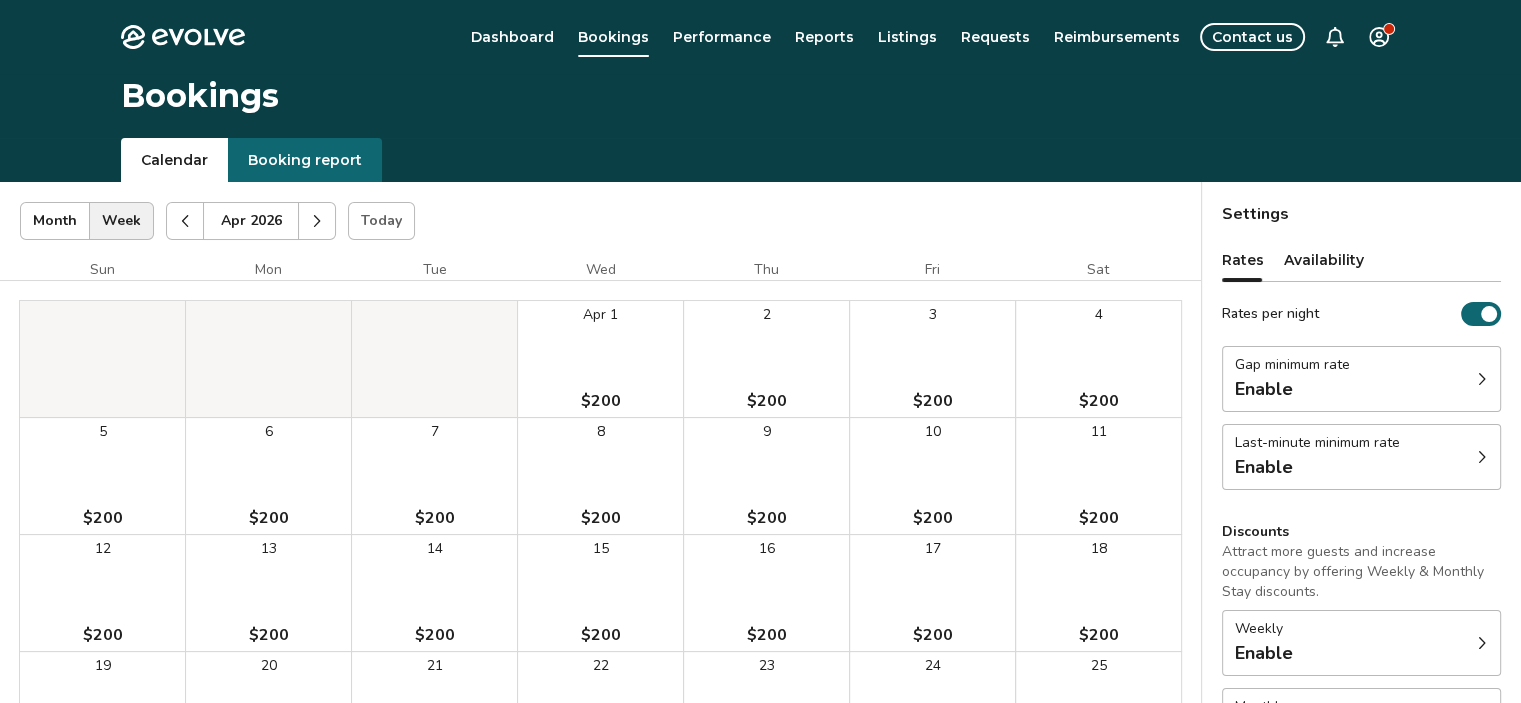 click 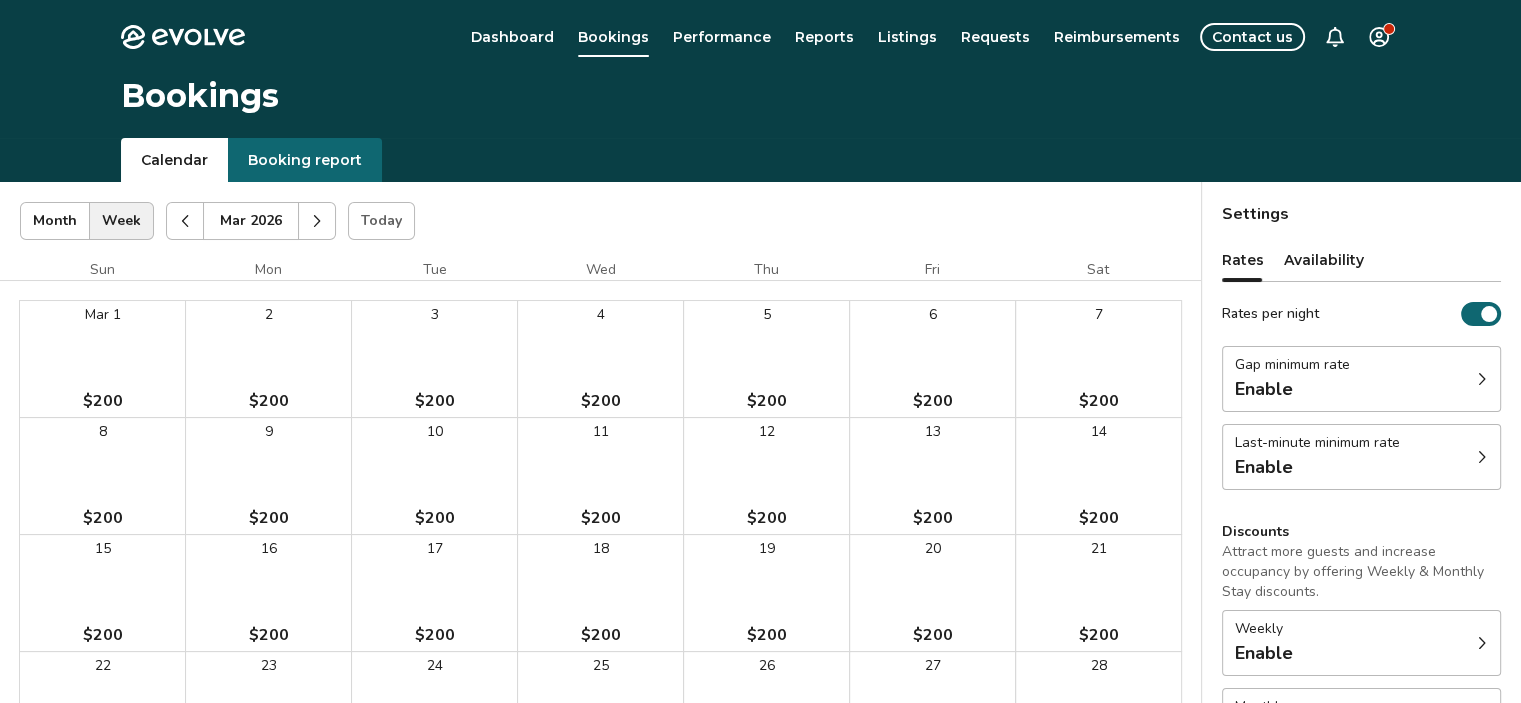 click 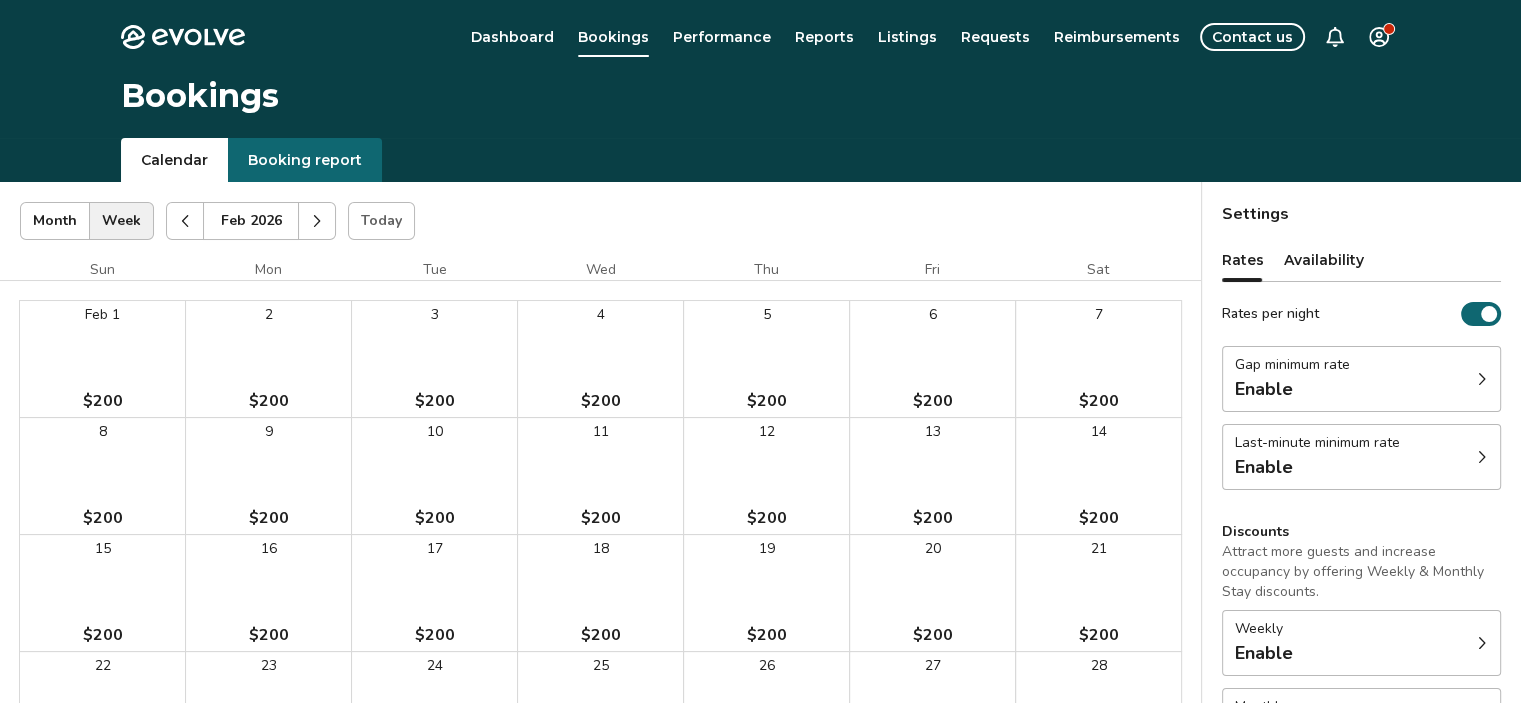 click 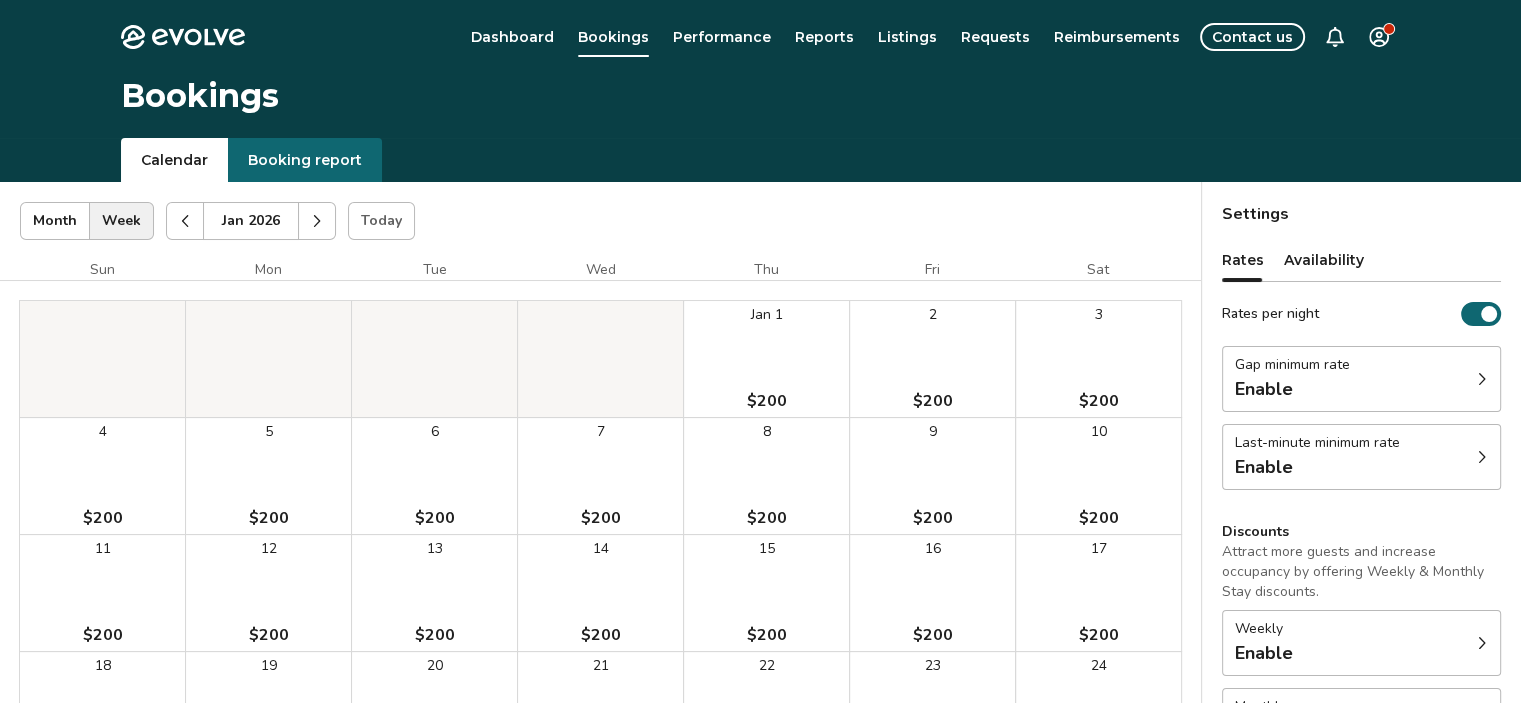 click 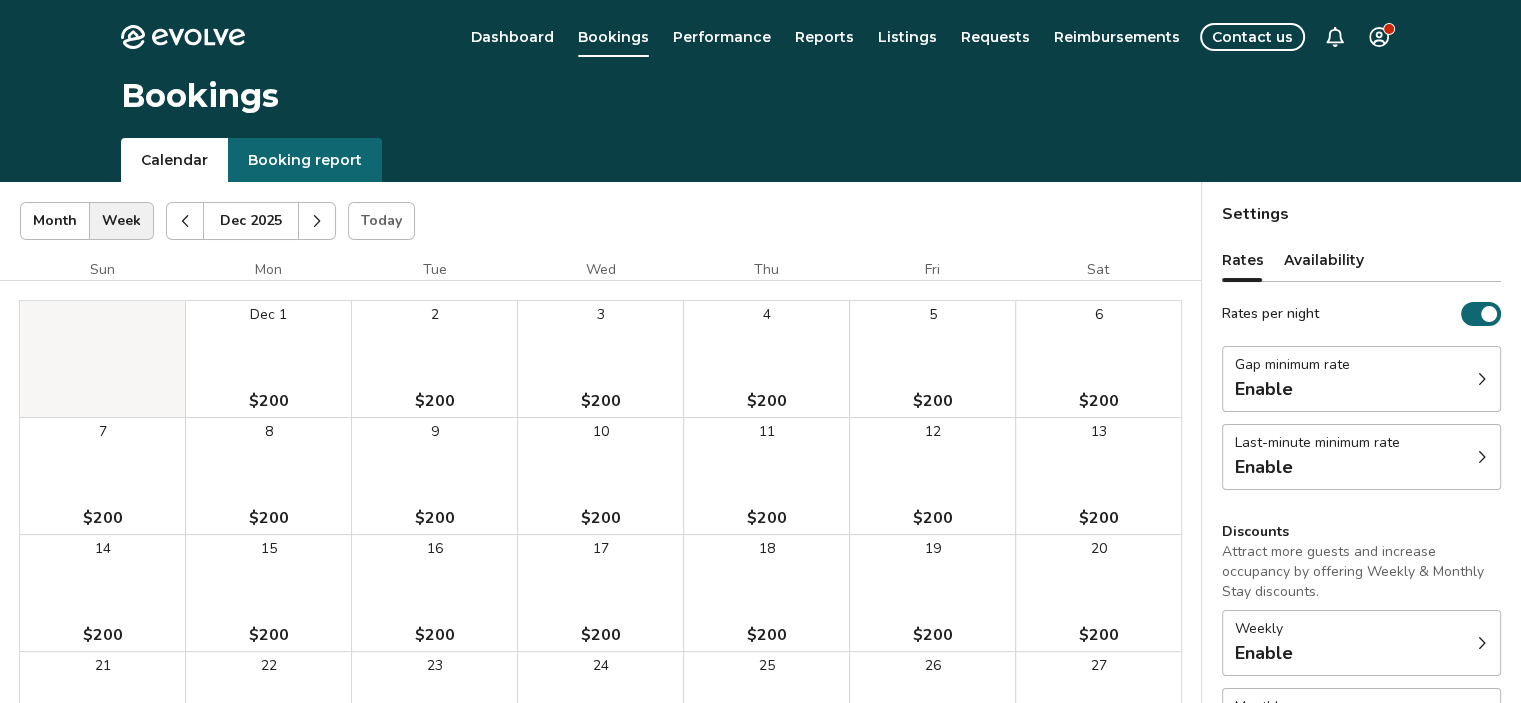 click 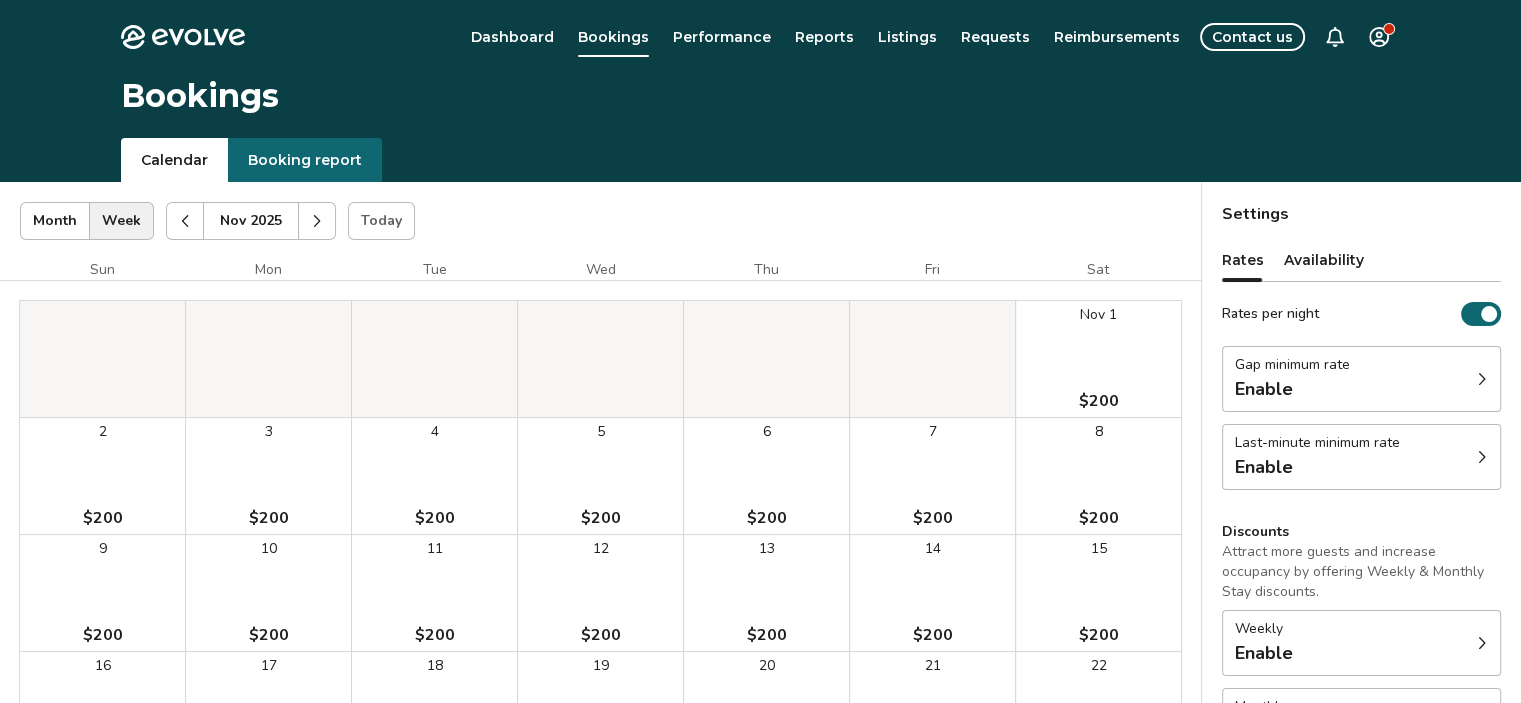 click 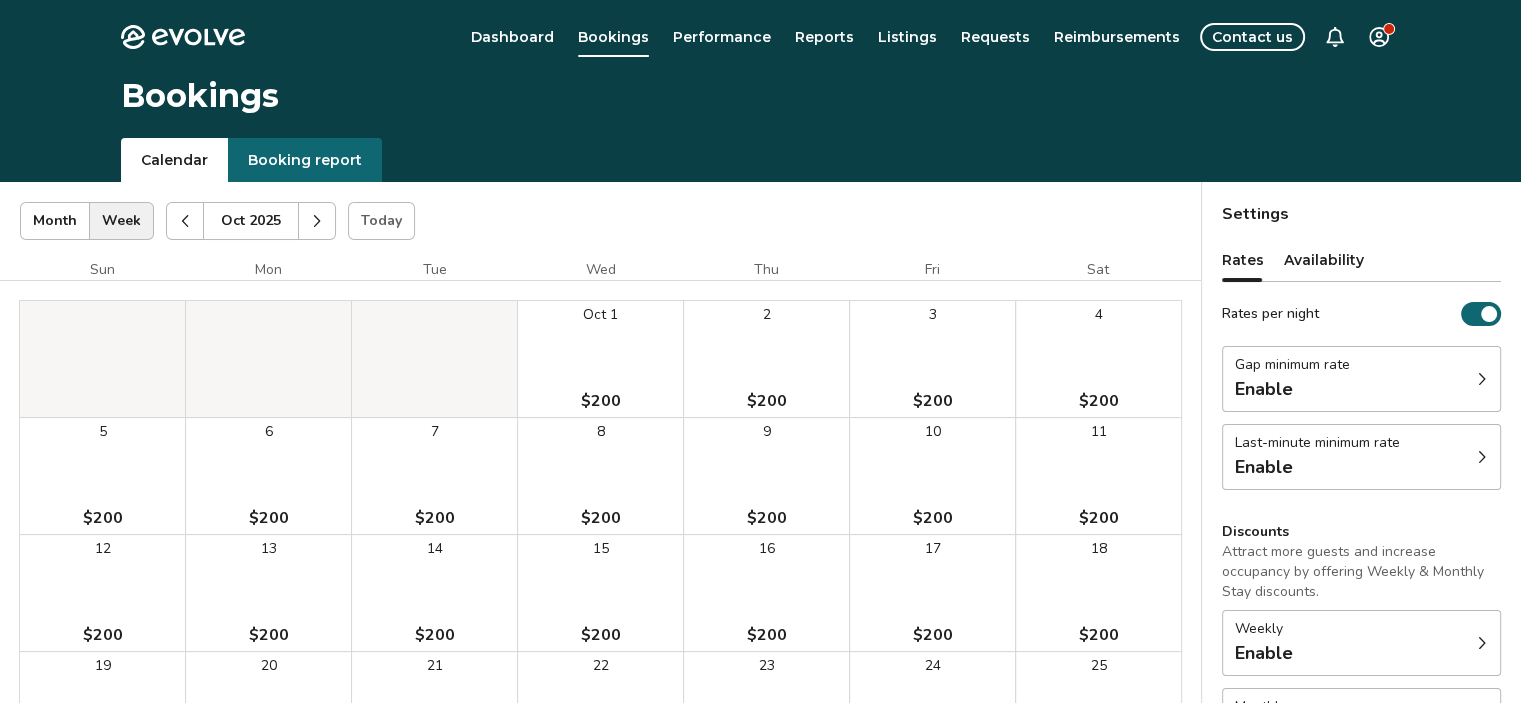click 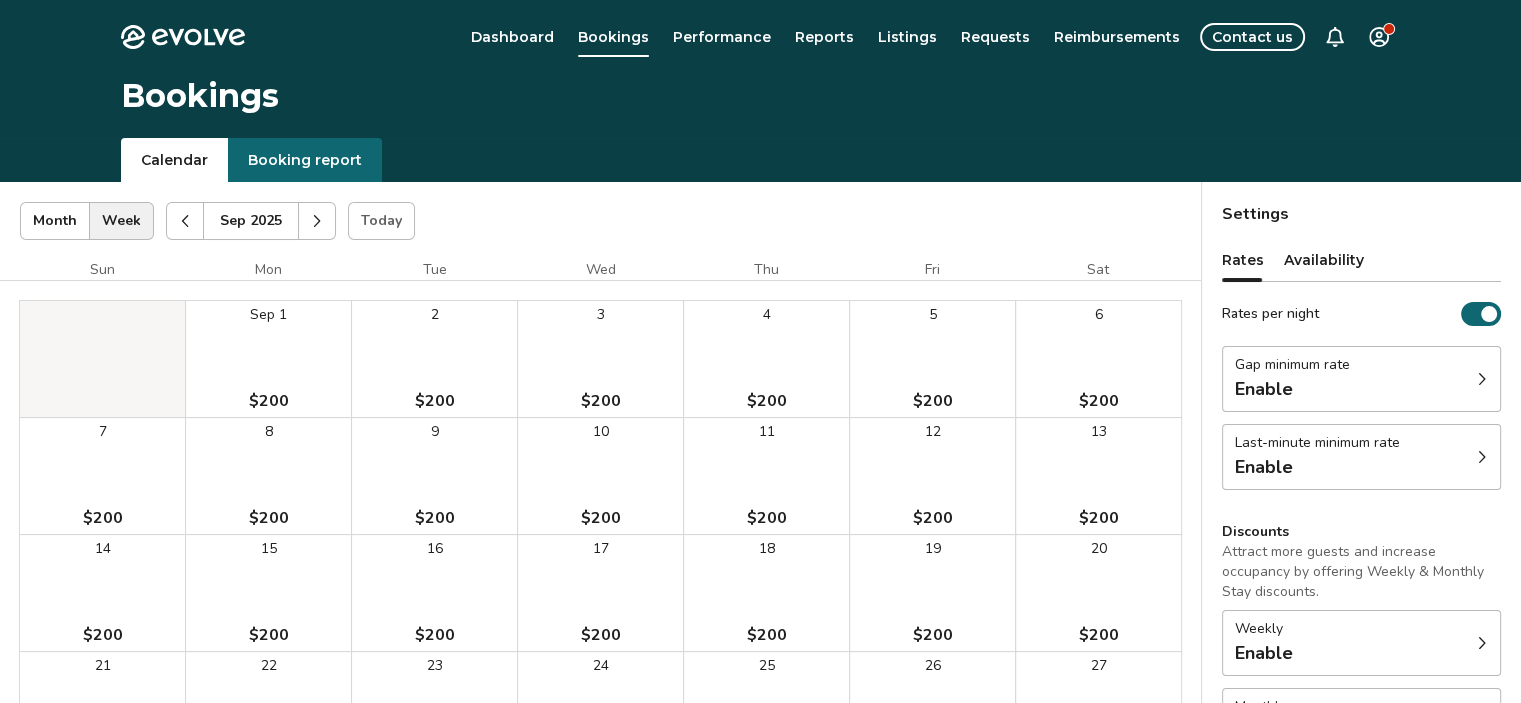 click 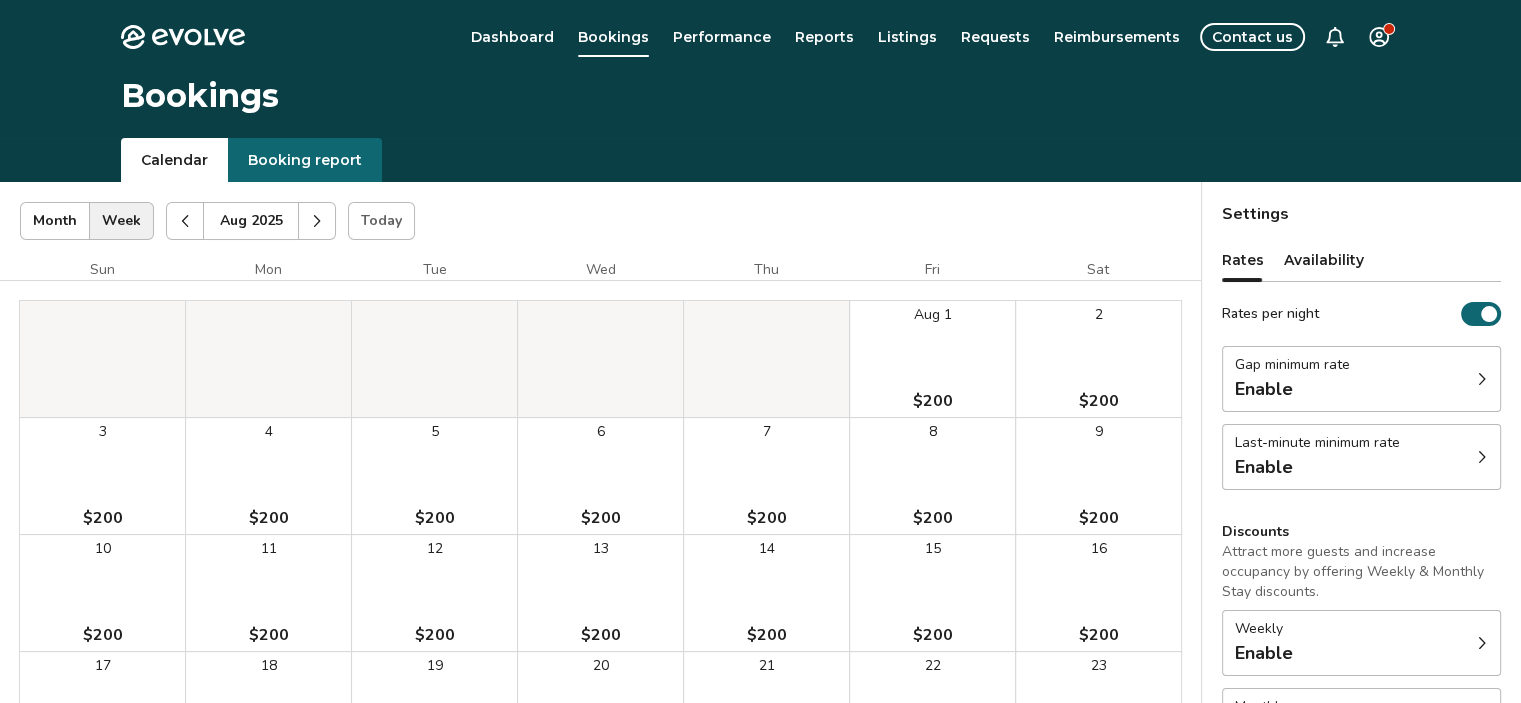 click 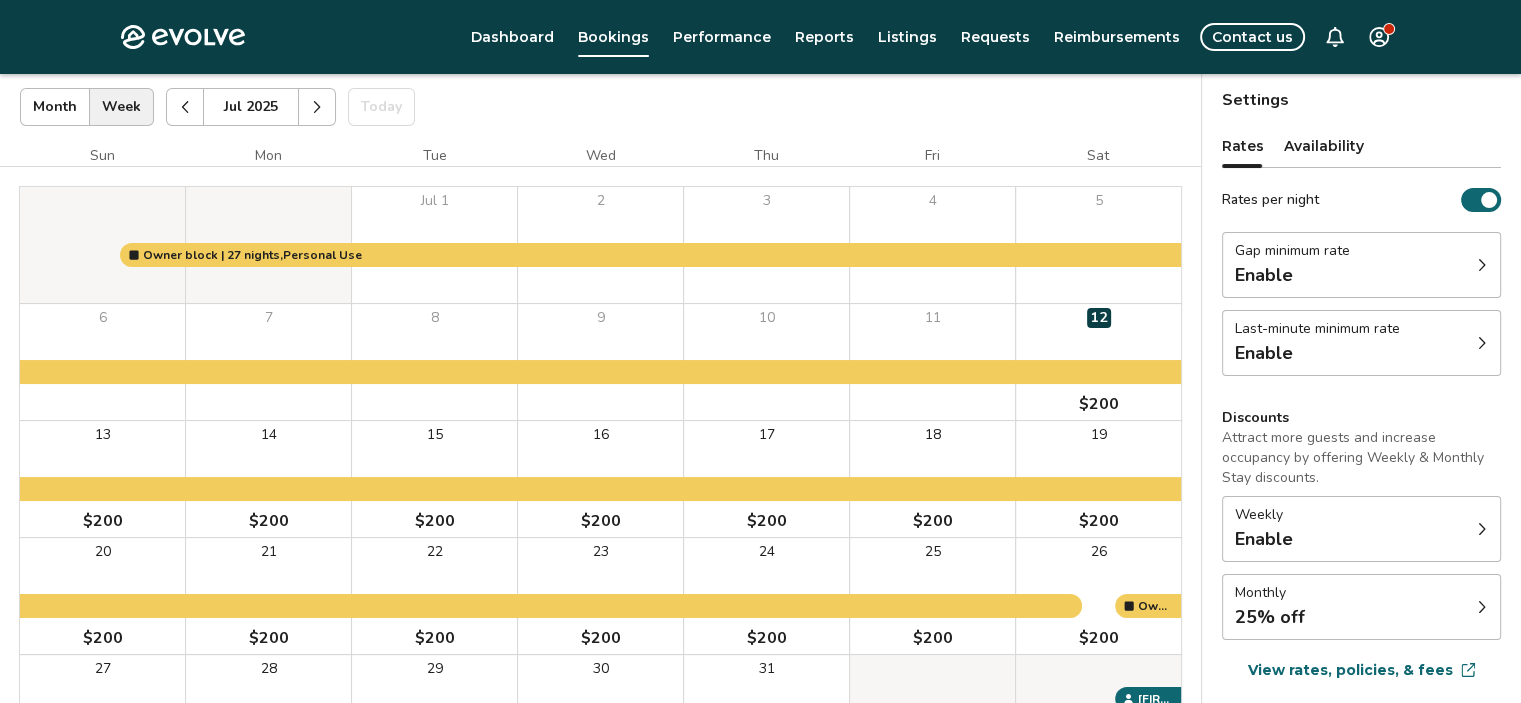 scroll, scrollTop: 115, scrollLeft: 0, axis: vertical 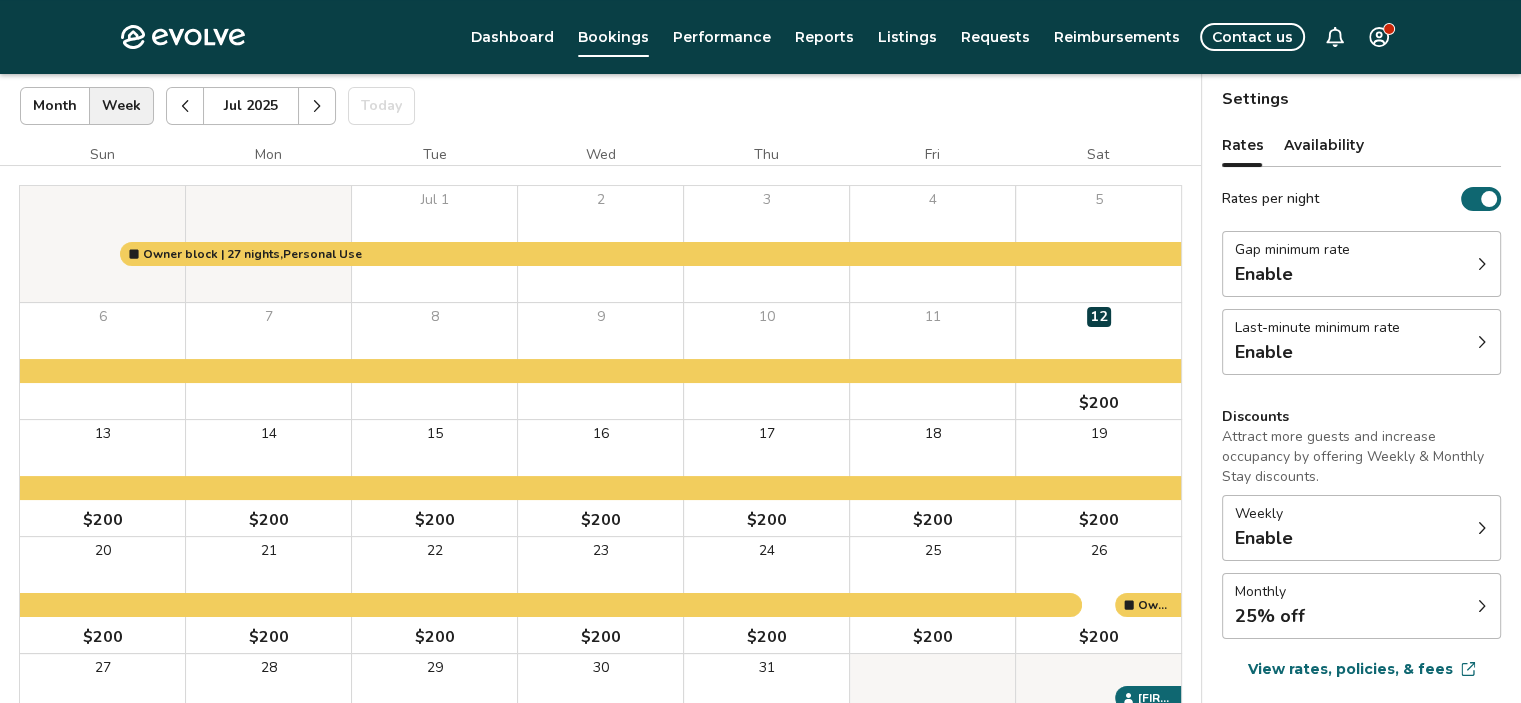 click at bounding box center [185, 106] 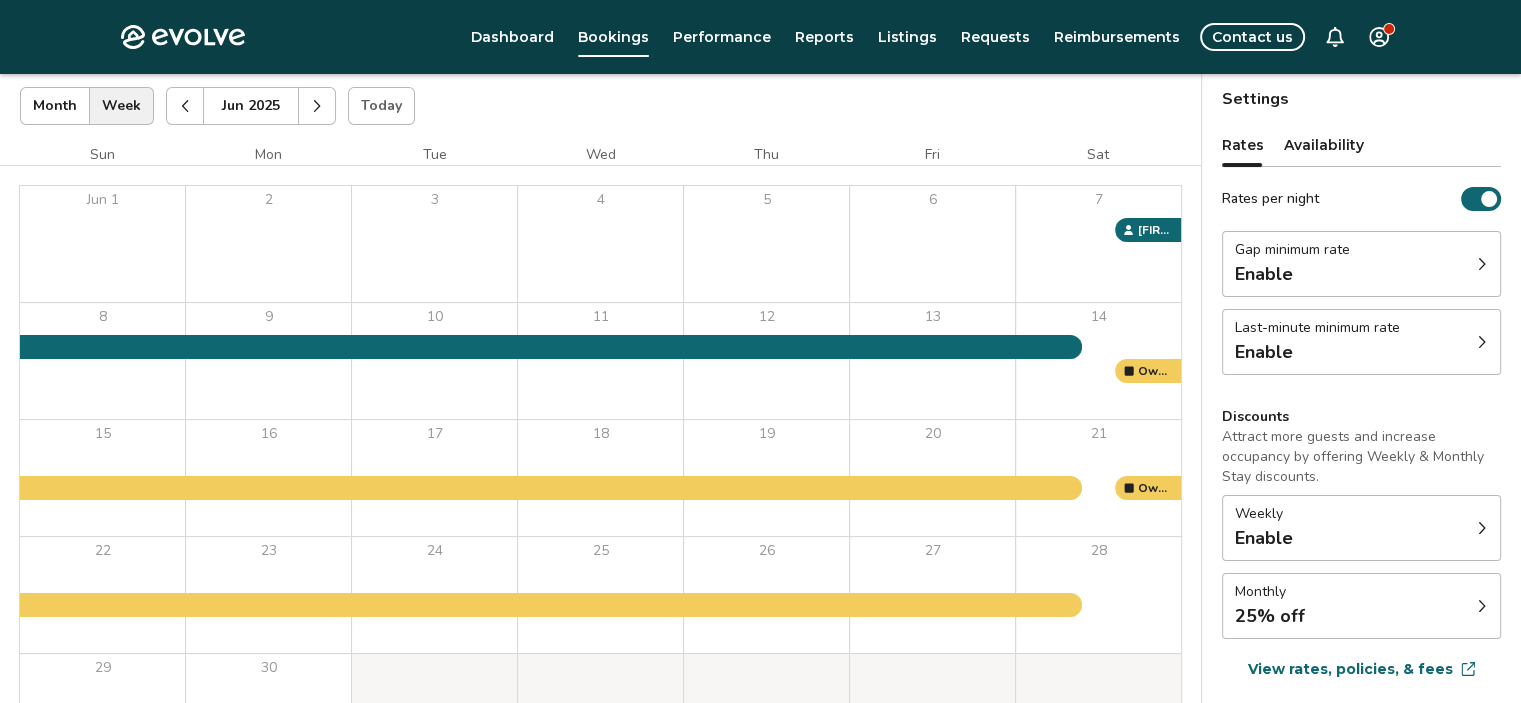click on "8" at bounding box center [102, 361] 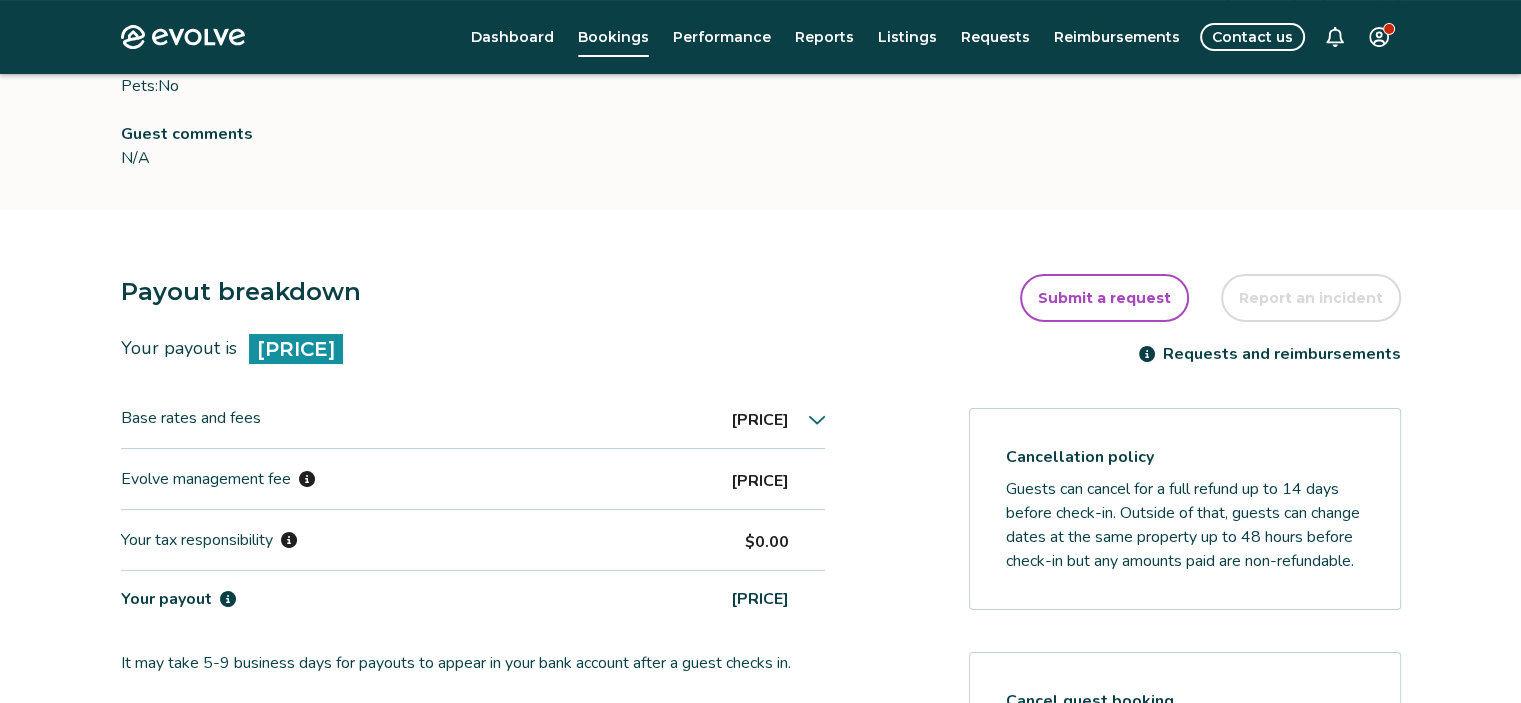 scroll, scrollTop: 354, scrollLeft: 0, axis: vertical 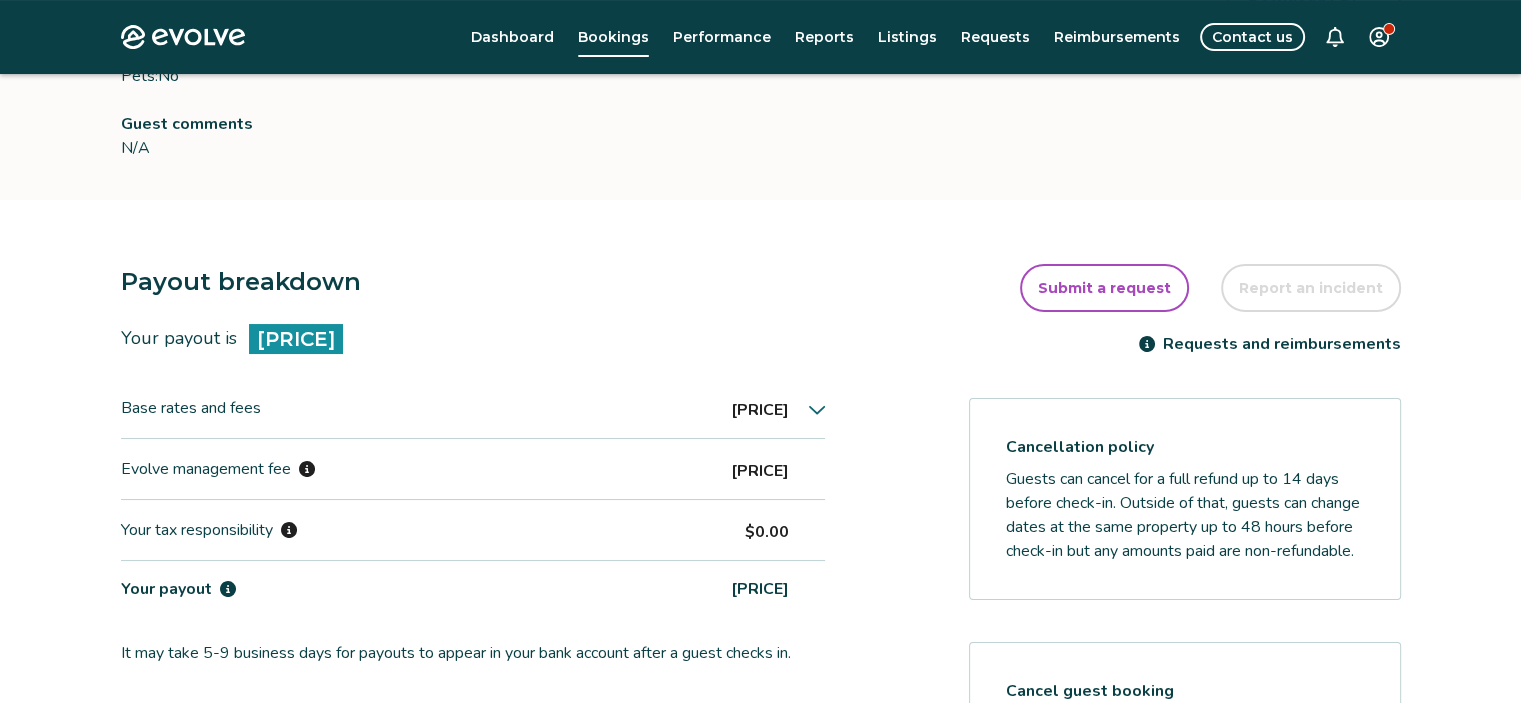 click on "[PRICE]" at bounding box center [778, 408] 